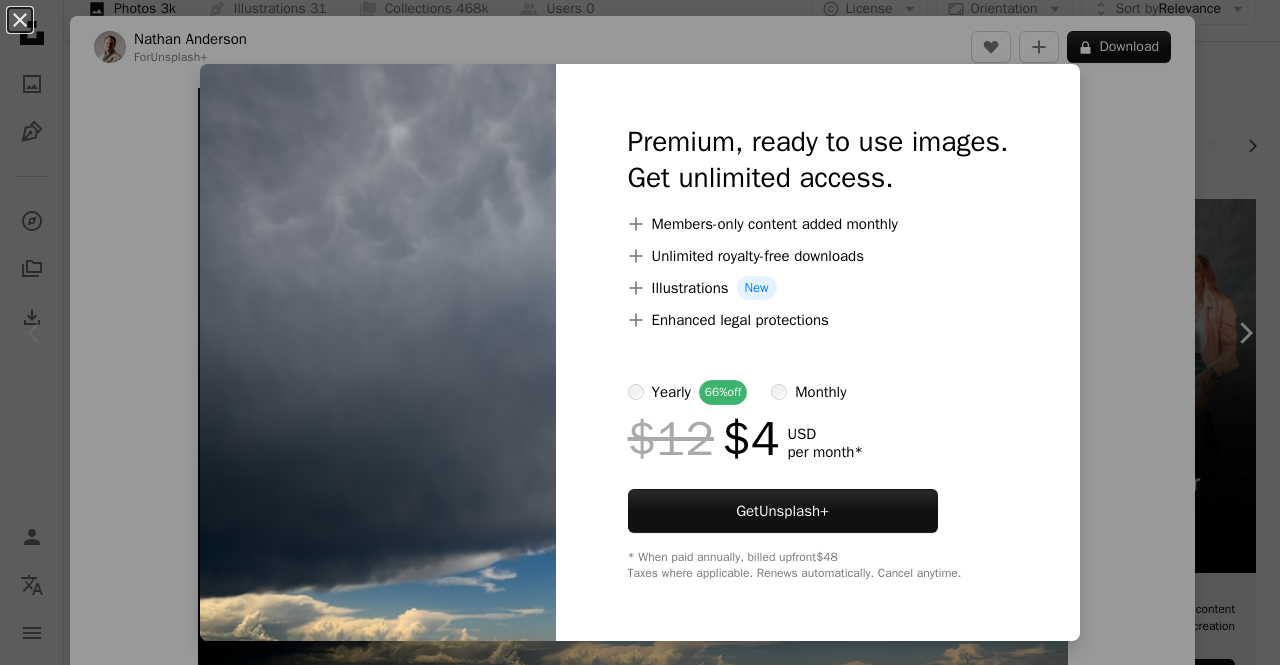 scroll, scrollTop: 300, scrollLeft: 0, axis: vertical 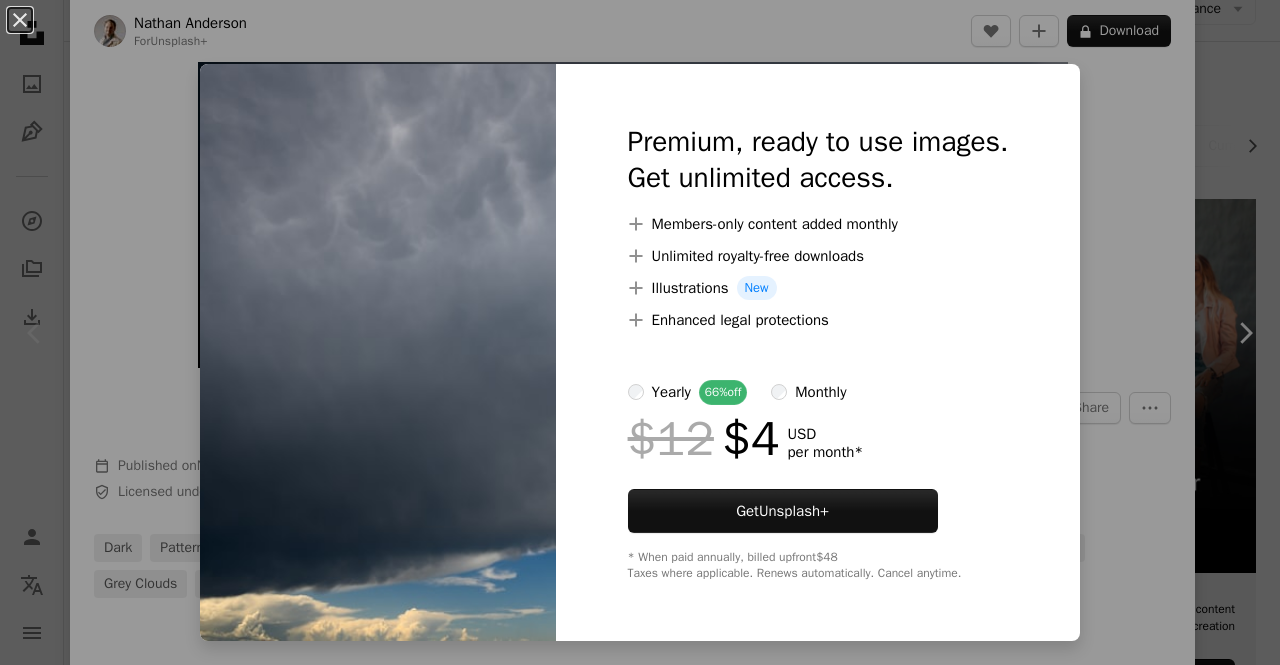 click on "An X shape Premium, ready to use images. Get unlimited access. A plus sign Members-only content added monthly A plus sign Unlimited royalty-free downloads A plus sign Illustrations  New A plus sign Enhanced legal protections yearly 66%  off monthly $12   $4 USD per month * Get  Unsplash+ * When paid annually, billed upfront  $48 Taxes where applicable. Renews automatically. Cancel anytime." at bounding box center [640, 332] 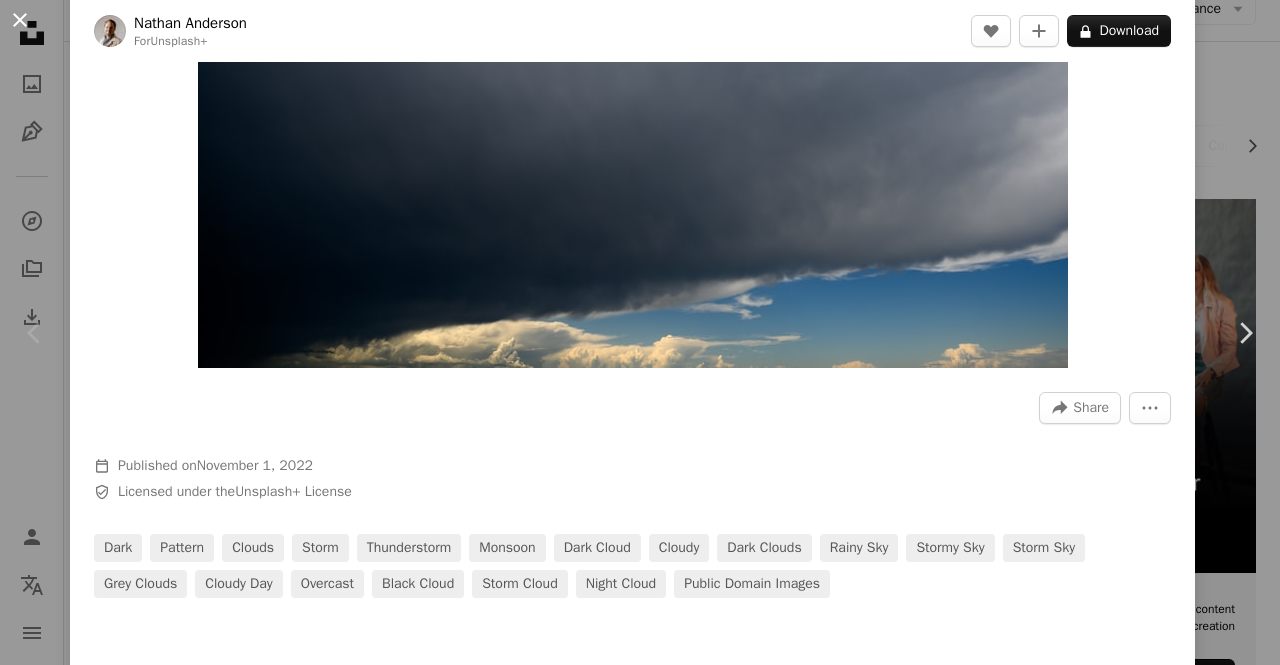 click on "An X shape" at bounding box center (20, 20) 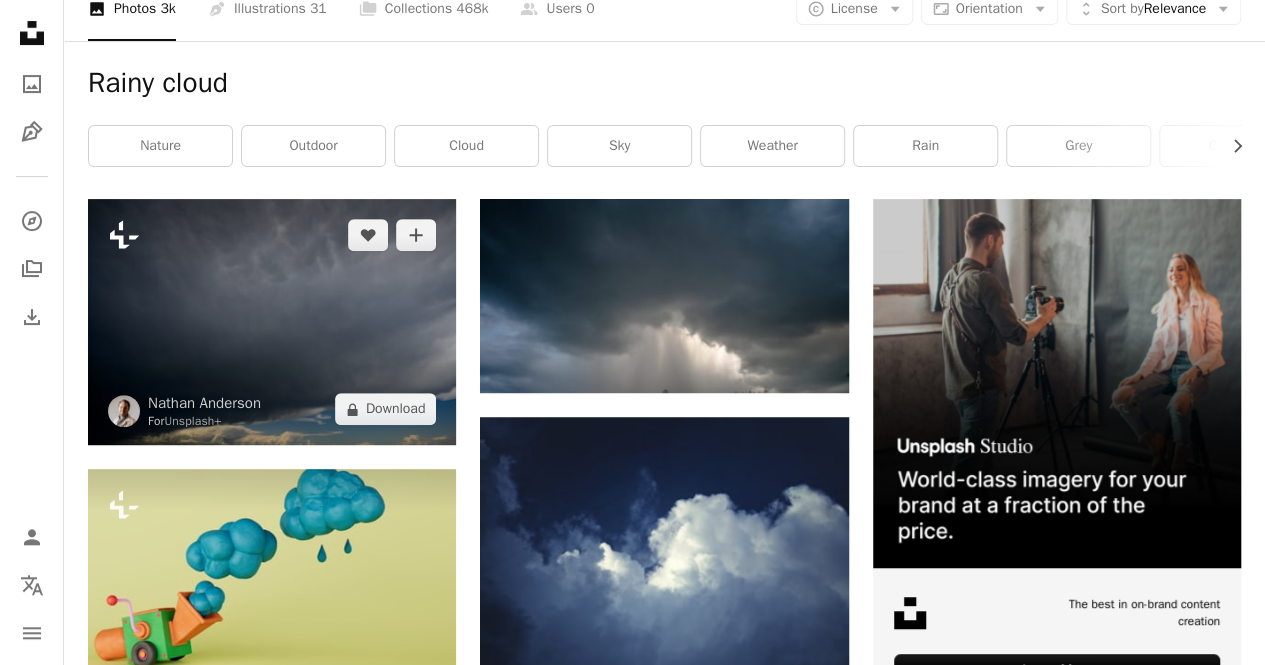 click on "Plus sign for Unsplash+" 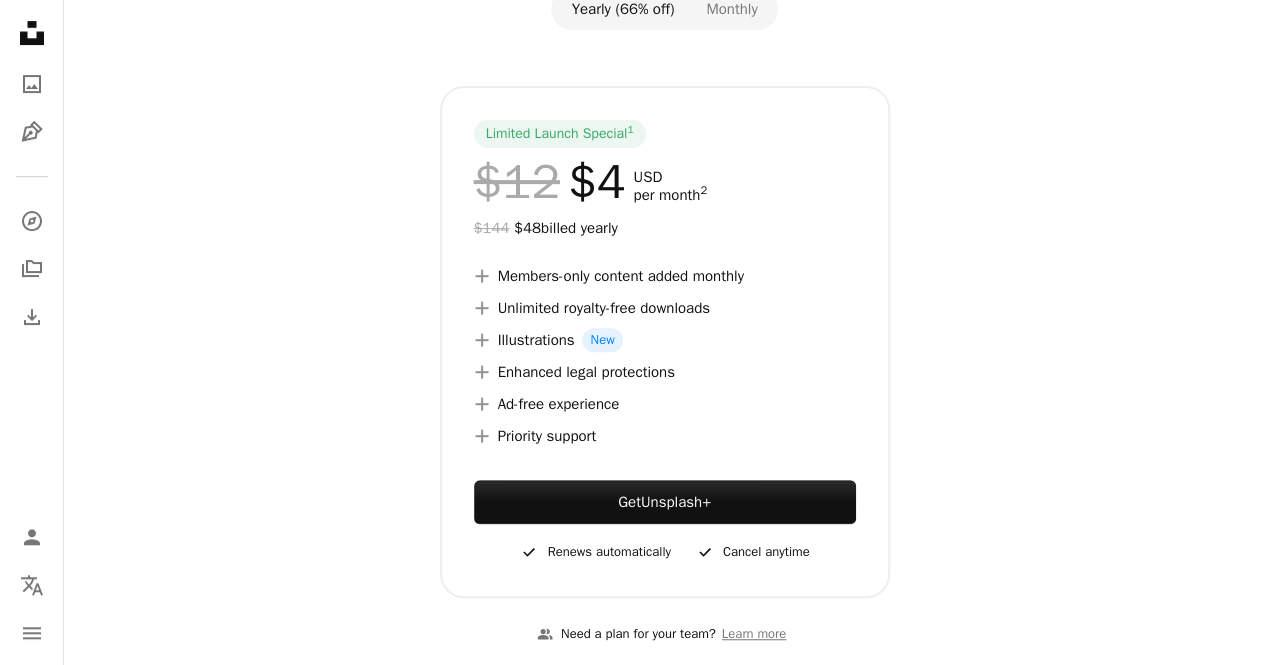 scroll, scrollTop: 0, scrollLeft: 0, axis: both 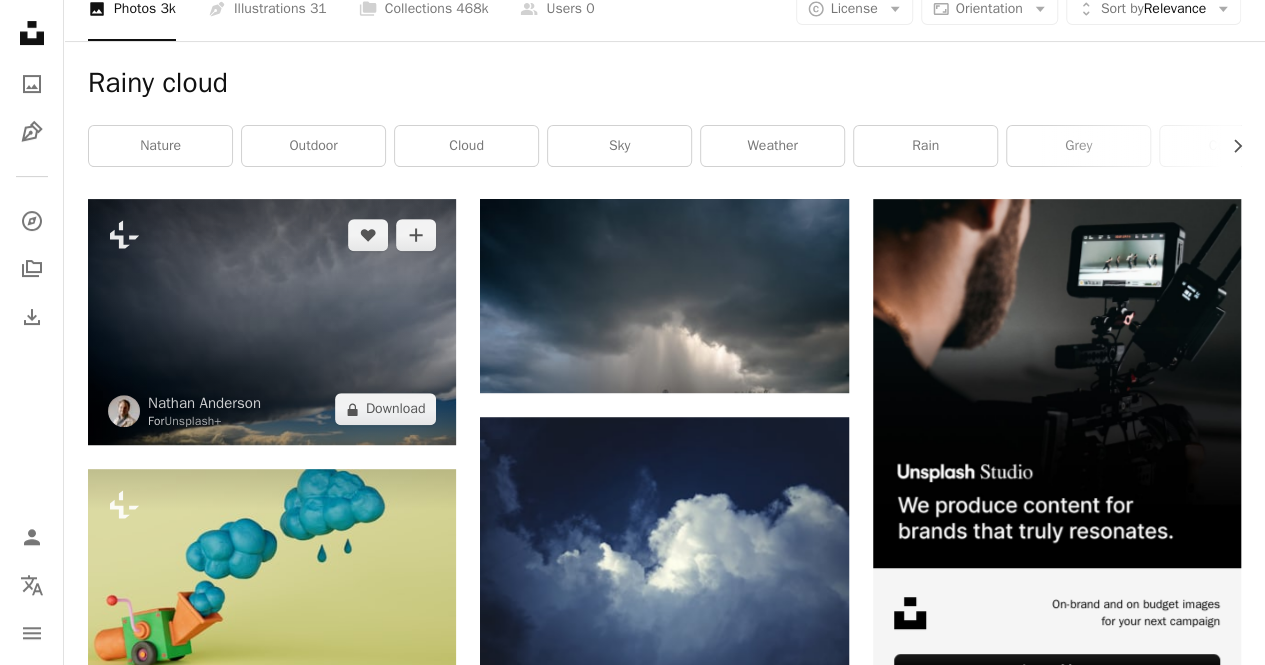 click at bounding box center (272, 322) 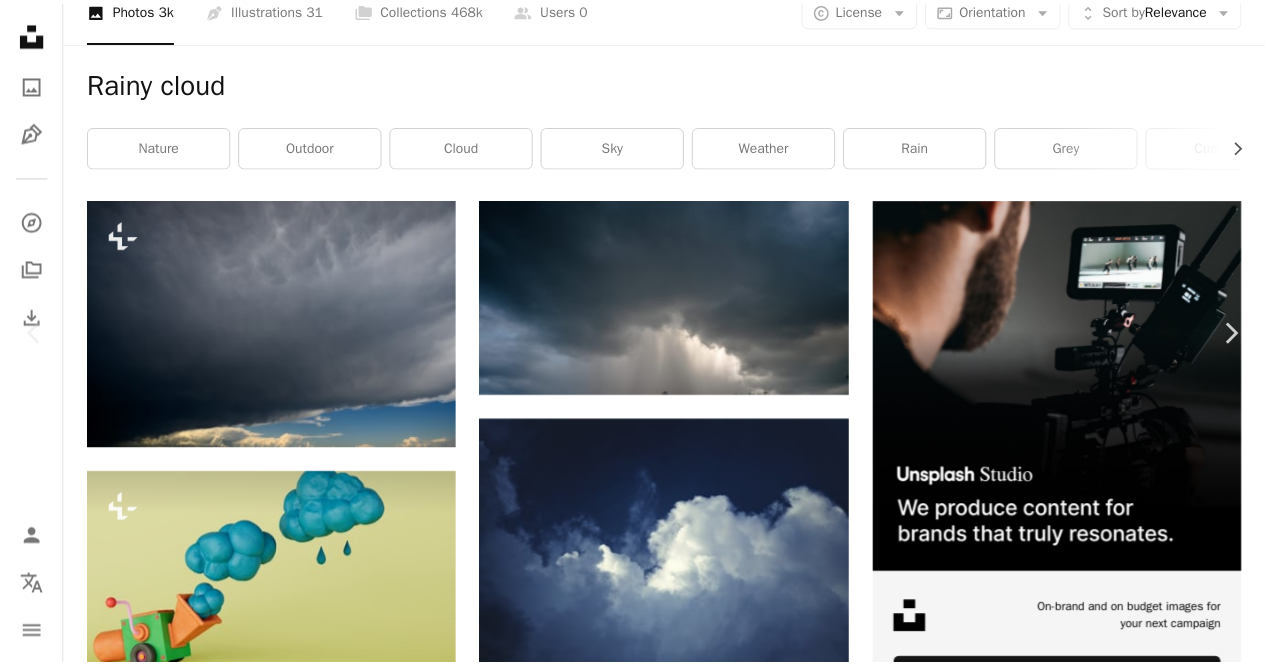 scroll, scrollTop: 1400, scrollLeft: 0, axis: vertical 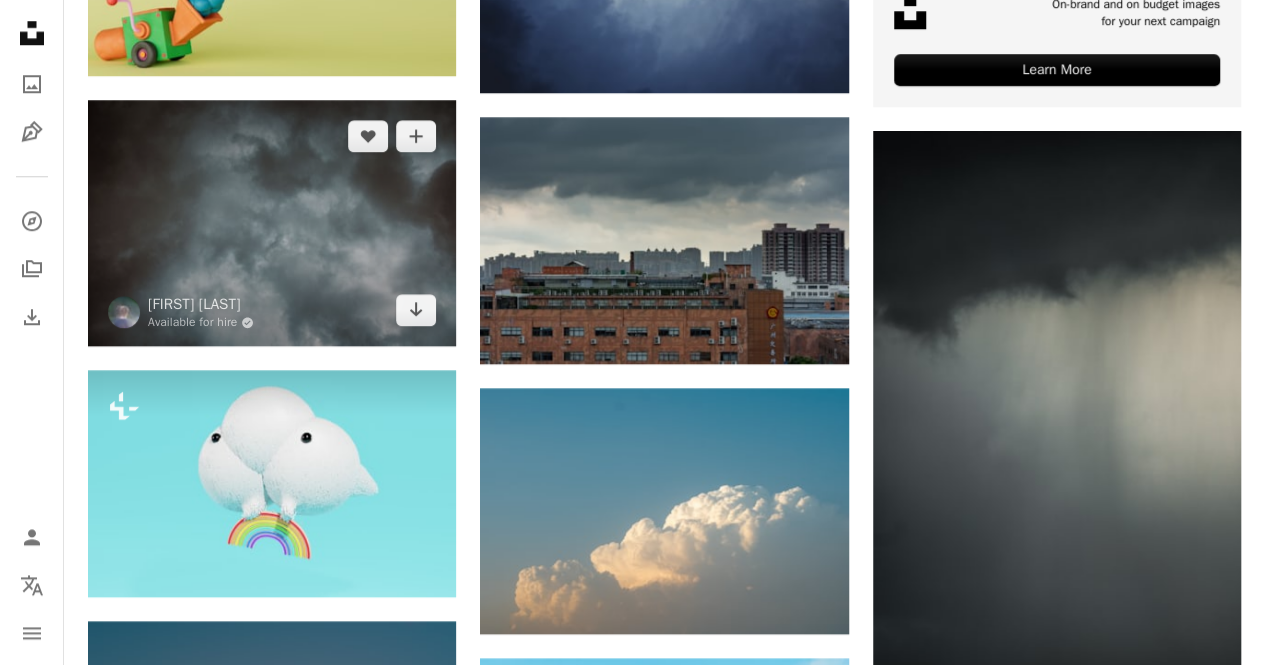 click at bounding box center (272, 223) 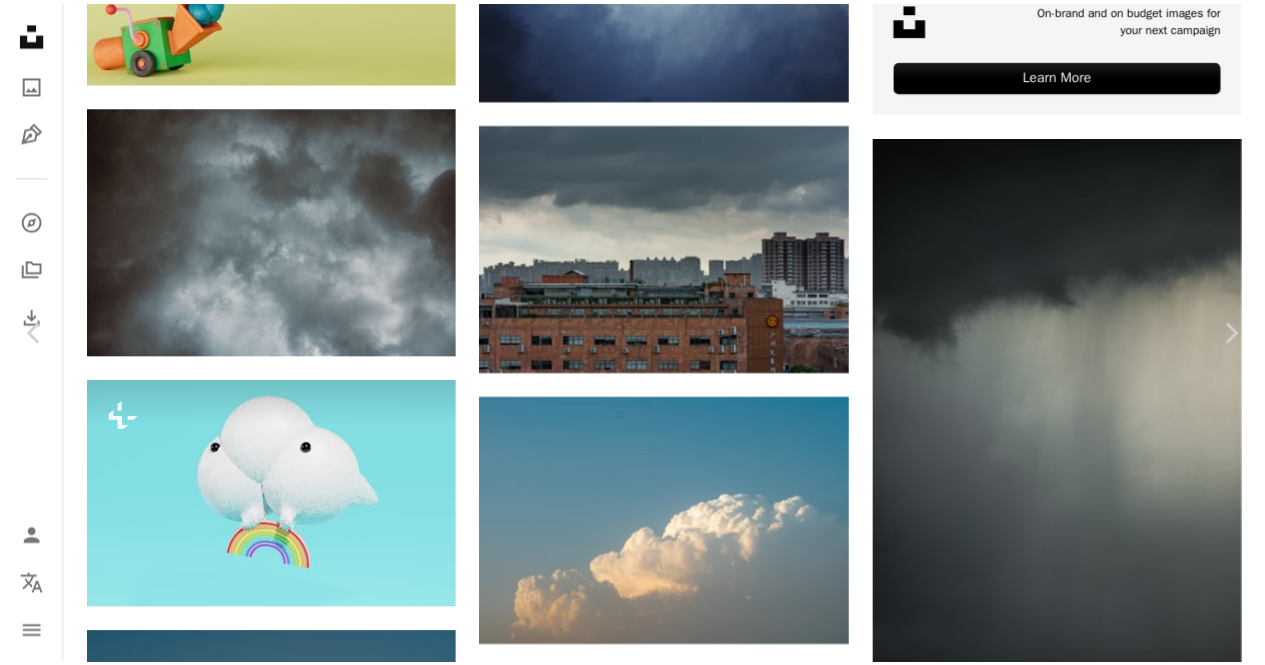 scroll, scrollTop: 0, scrollLeft: 0, axis: both 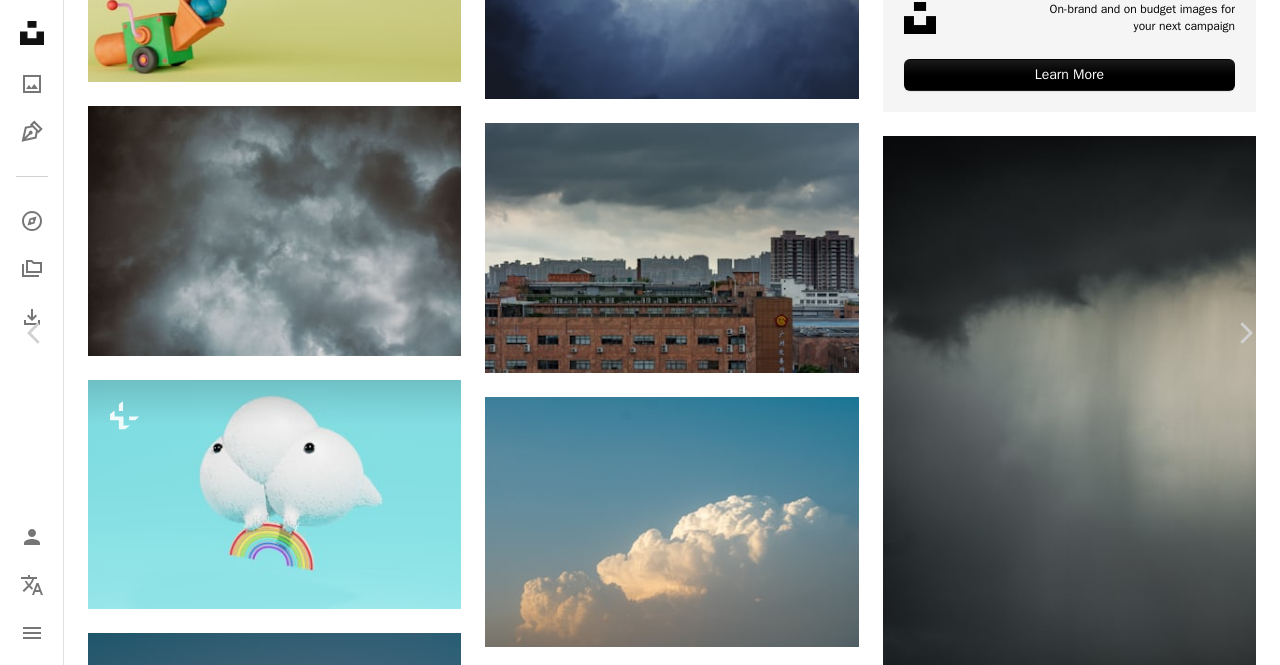click on "Download free" at bounding box center [1081, 3624] 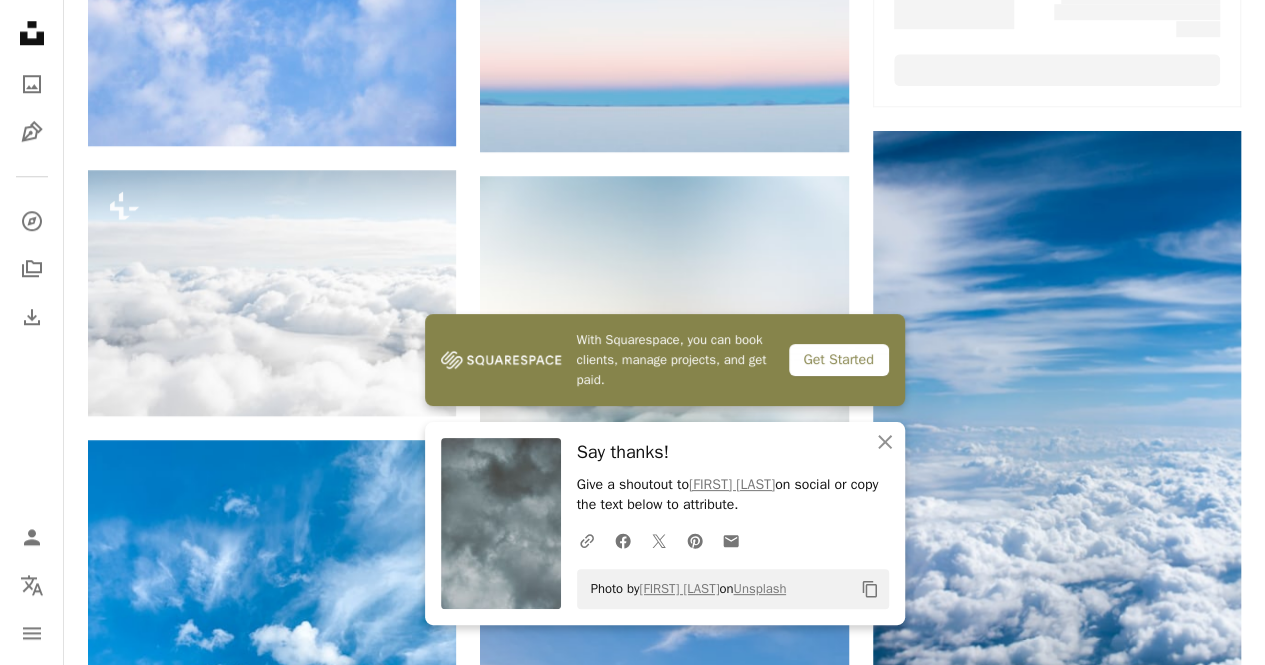 scroll, scrollTop: 0, scrollLeft: 0, axis: both 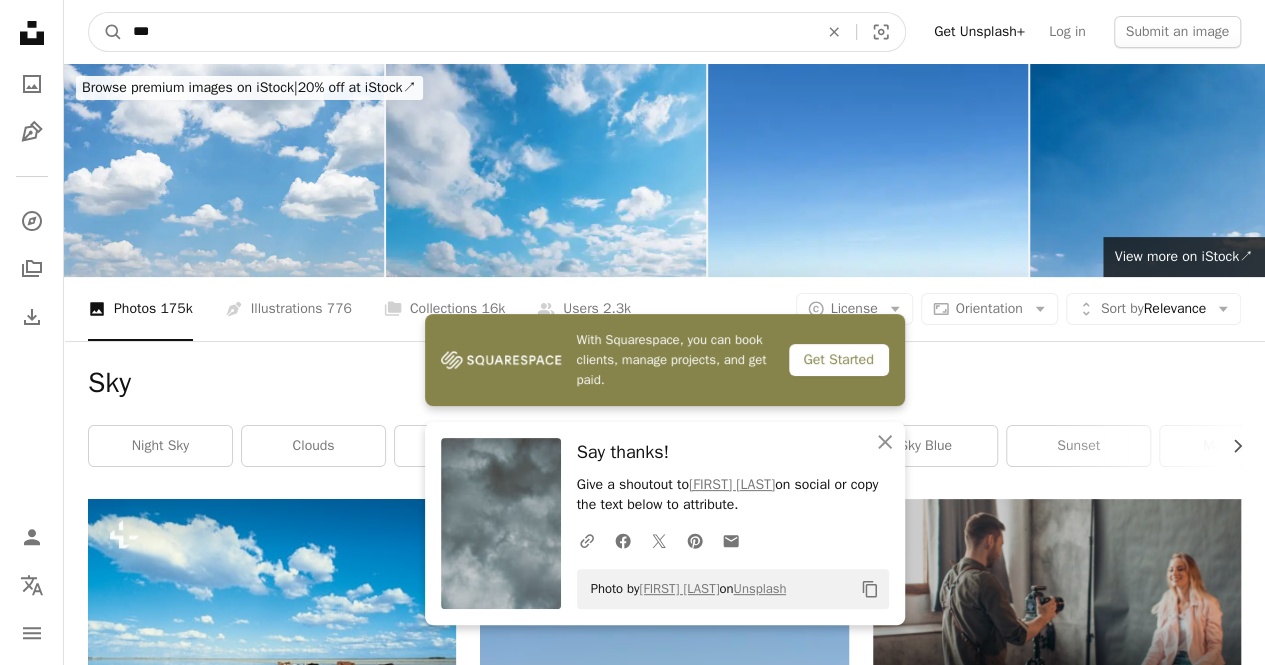 click on "***" at bounding box center [467, 32] 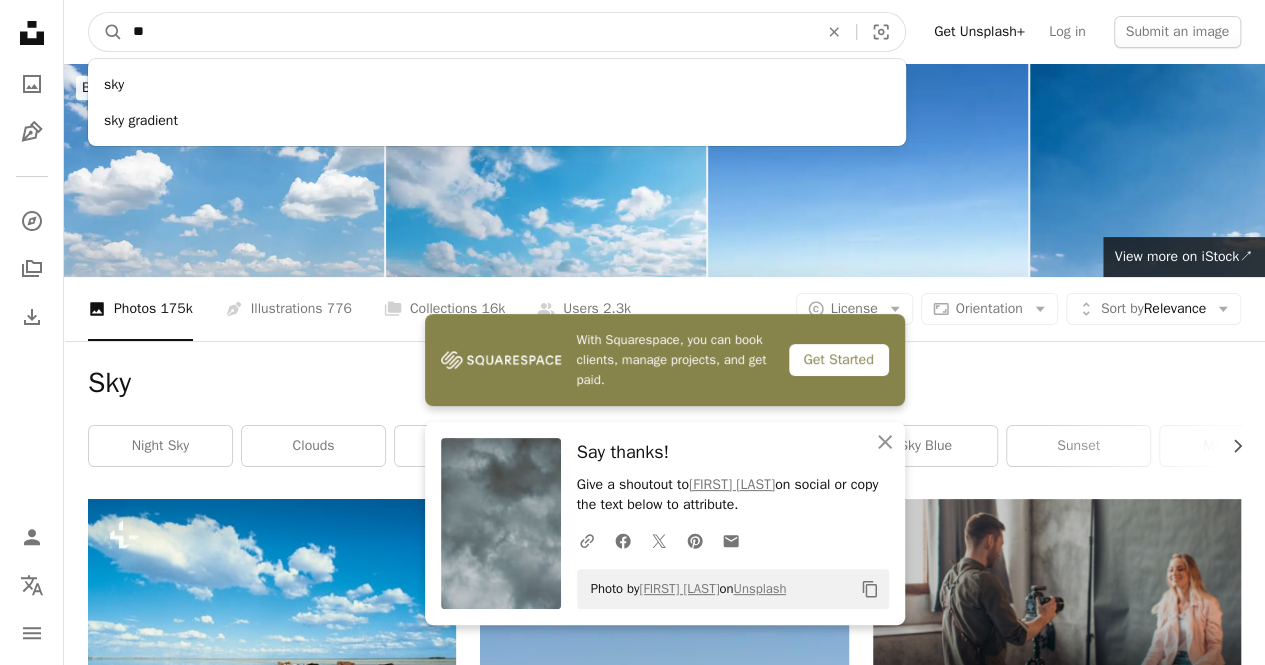 type on "*" 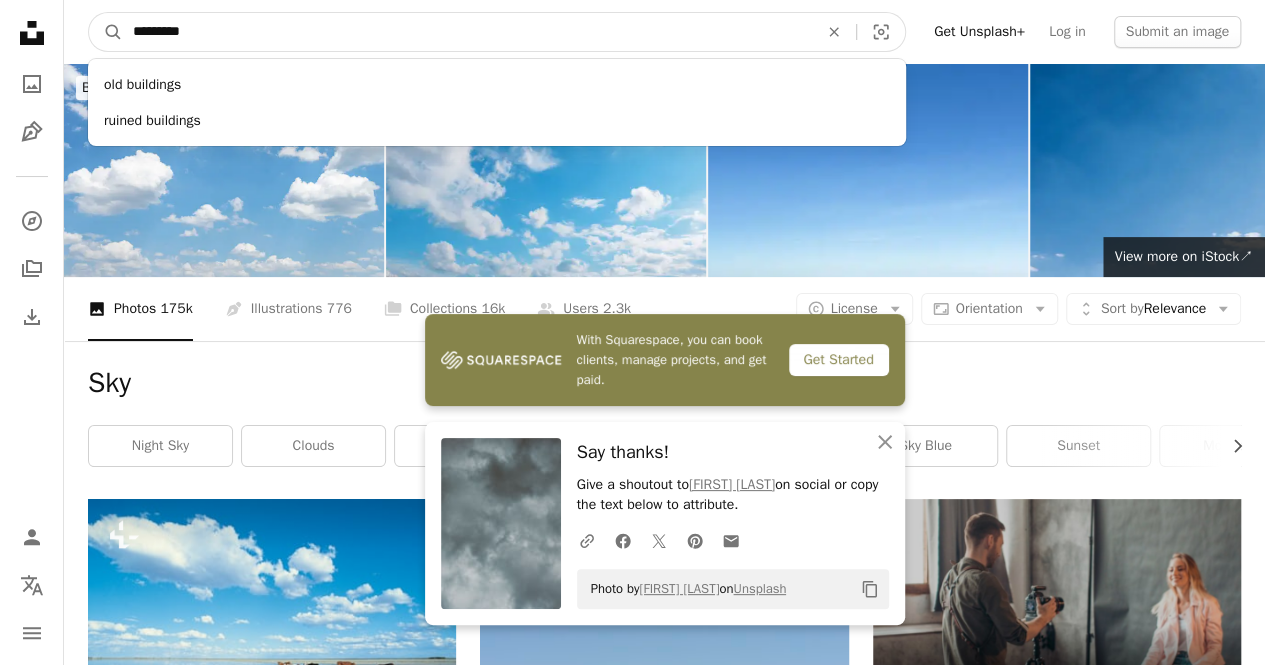 type on "*********" 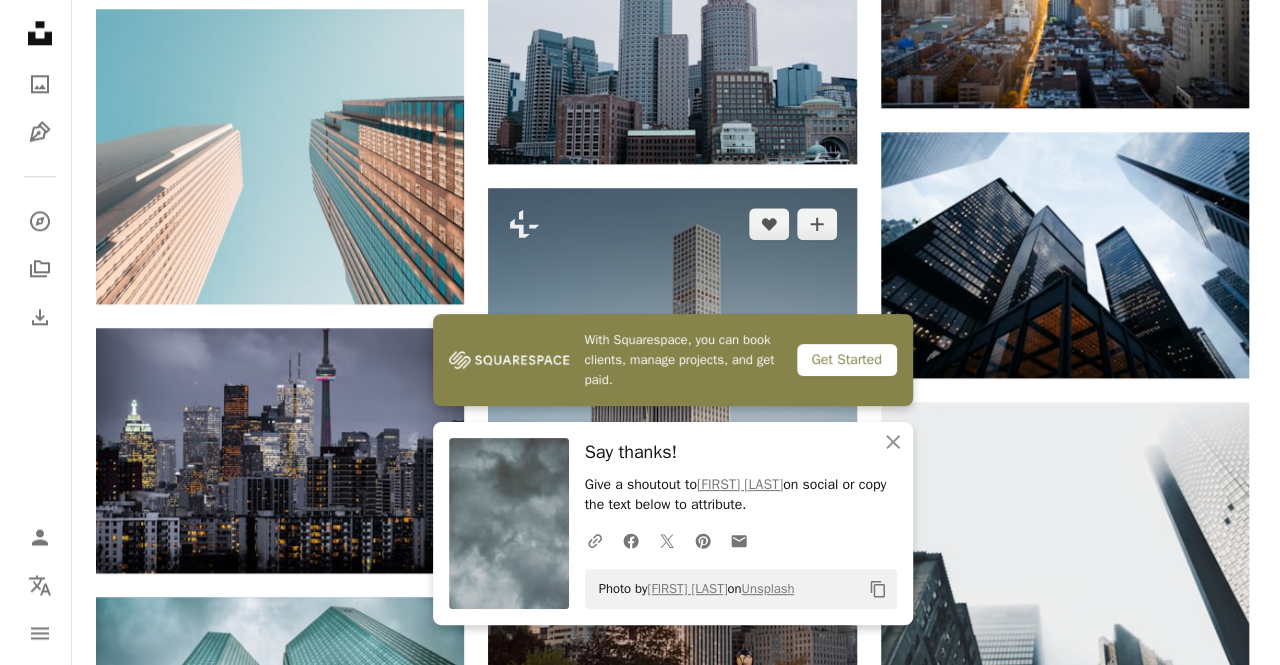 scroll, scrollTop: 1200, scrollLeft: 0, axis: vertical 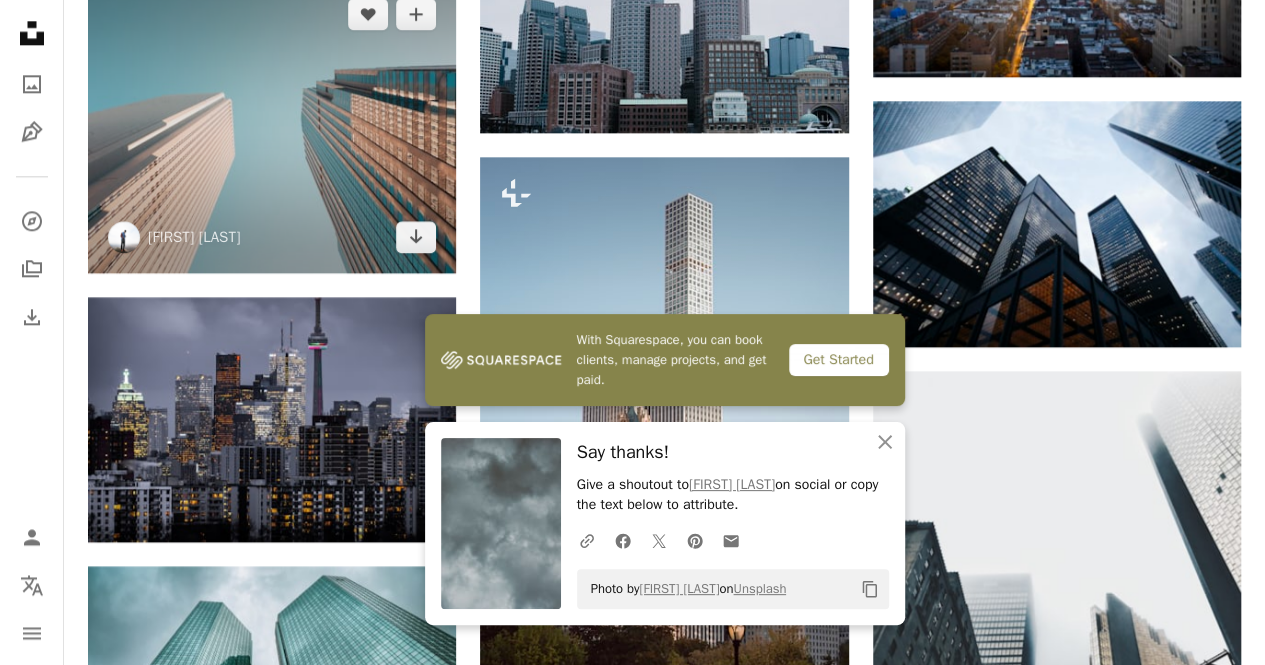 click at bounding box center (272, 125) 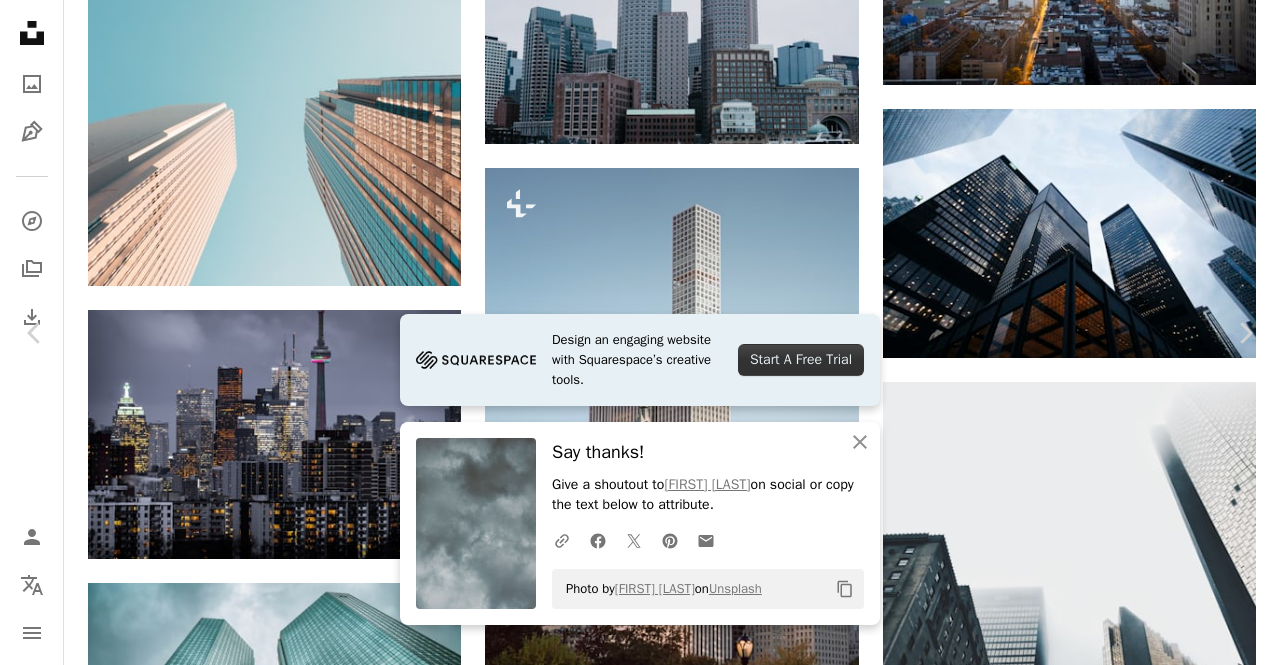 scroll, scrollTop: 3000, scrollLeft: 0, axis: vertical 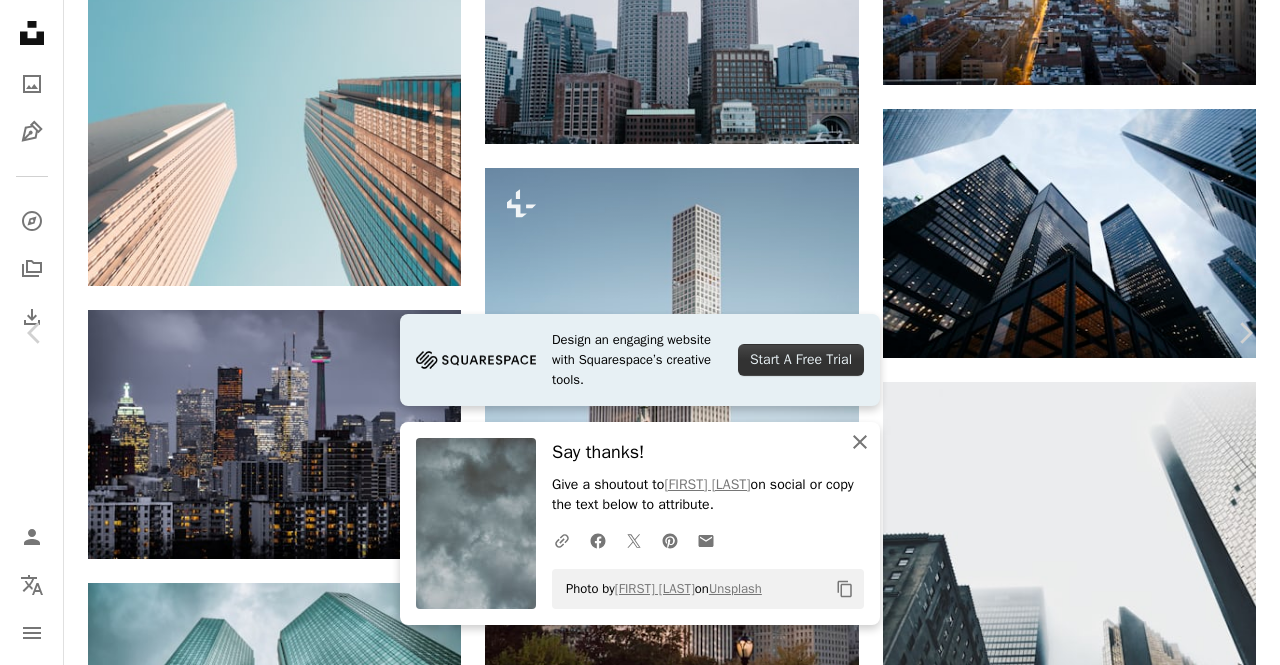 click 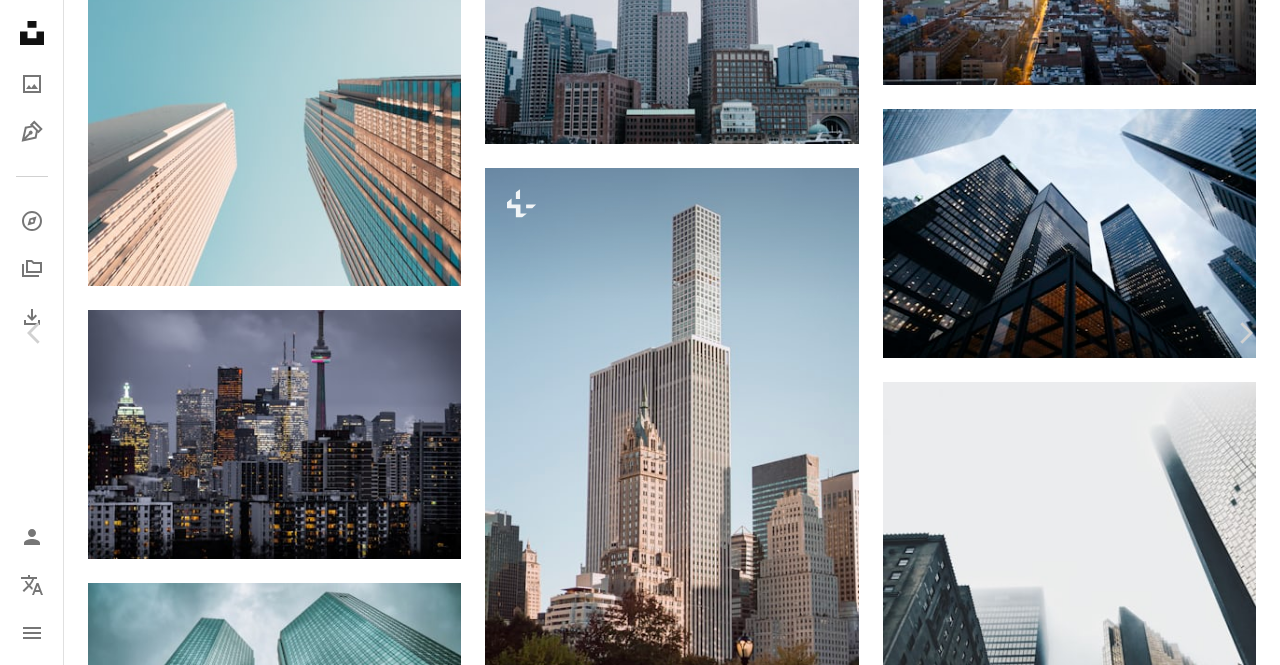 scroll, scrollTop: 4700, scrollLeft: 0, axis: vertical 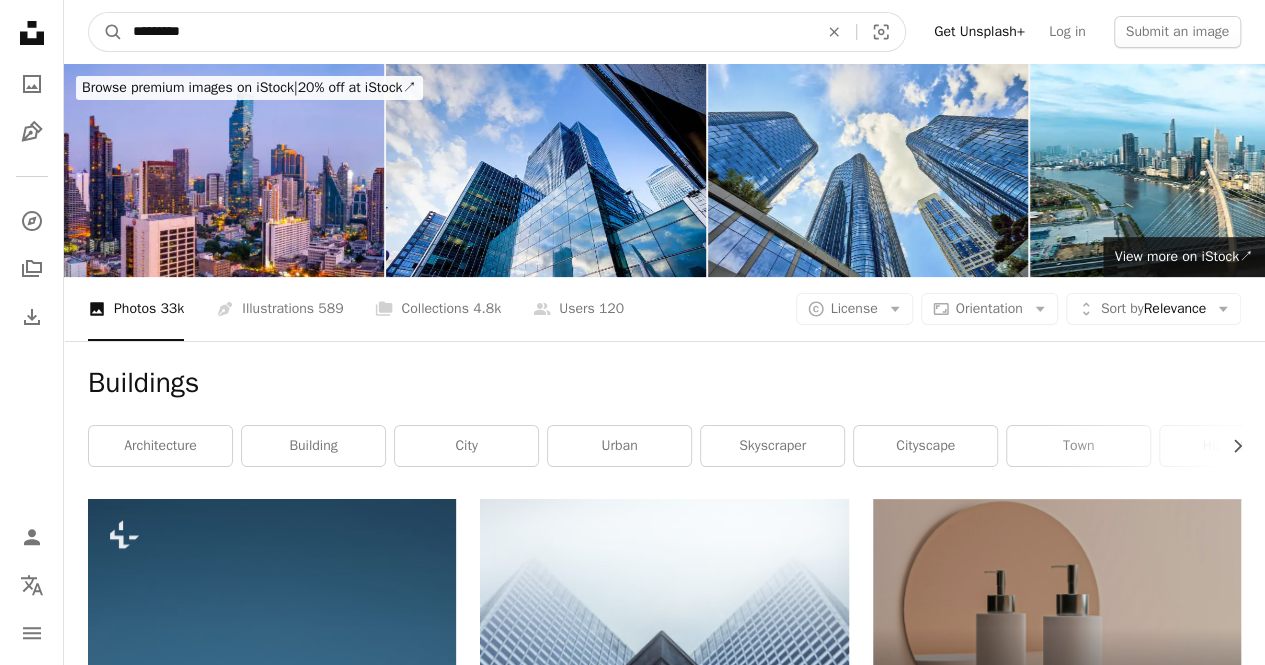 click on "*********" at bounding box center [467, 32] 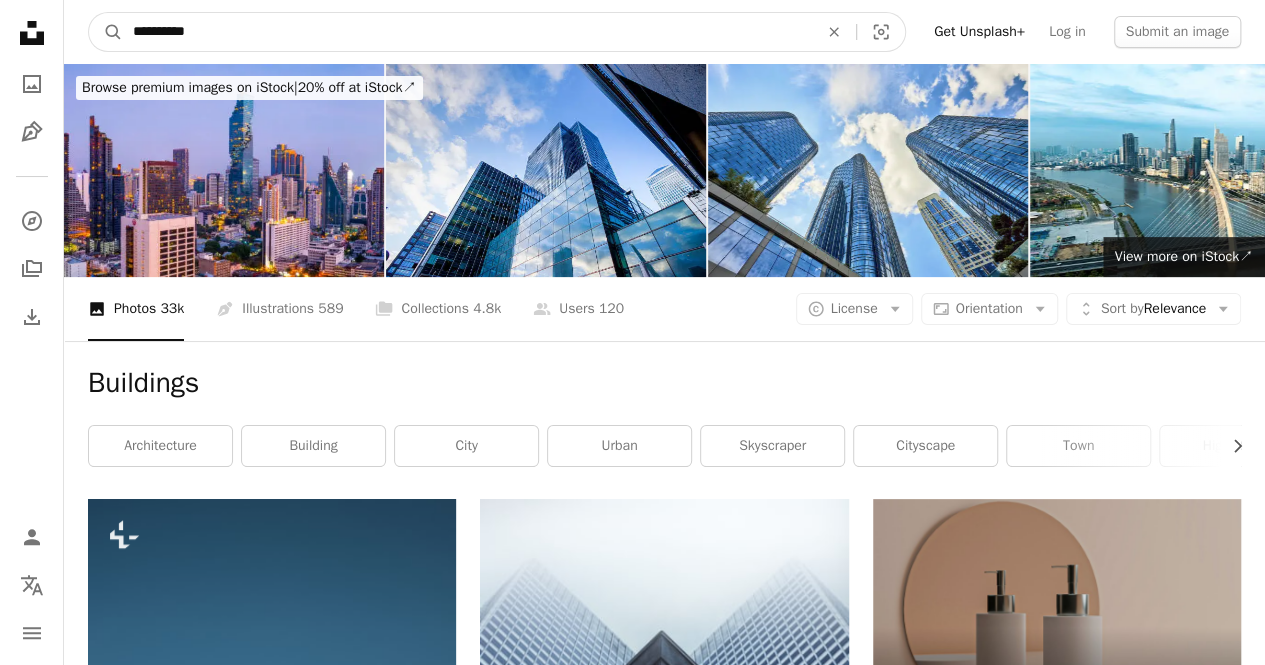 type on "*********" 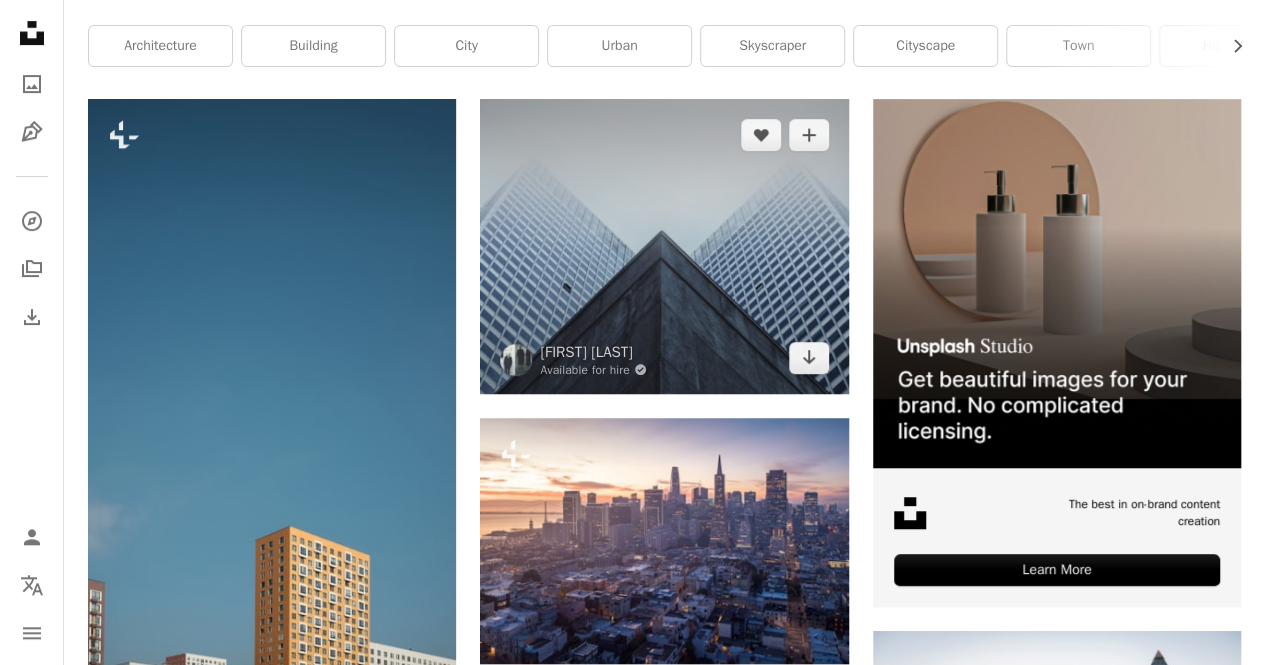 scroll, scrollTop: 300, scrollLeft: 0, axis: vertical 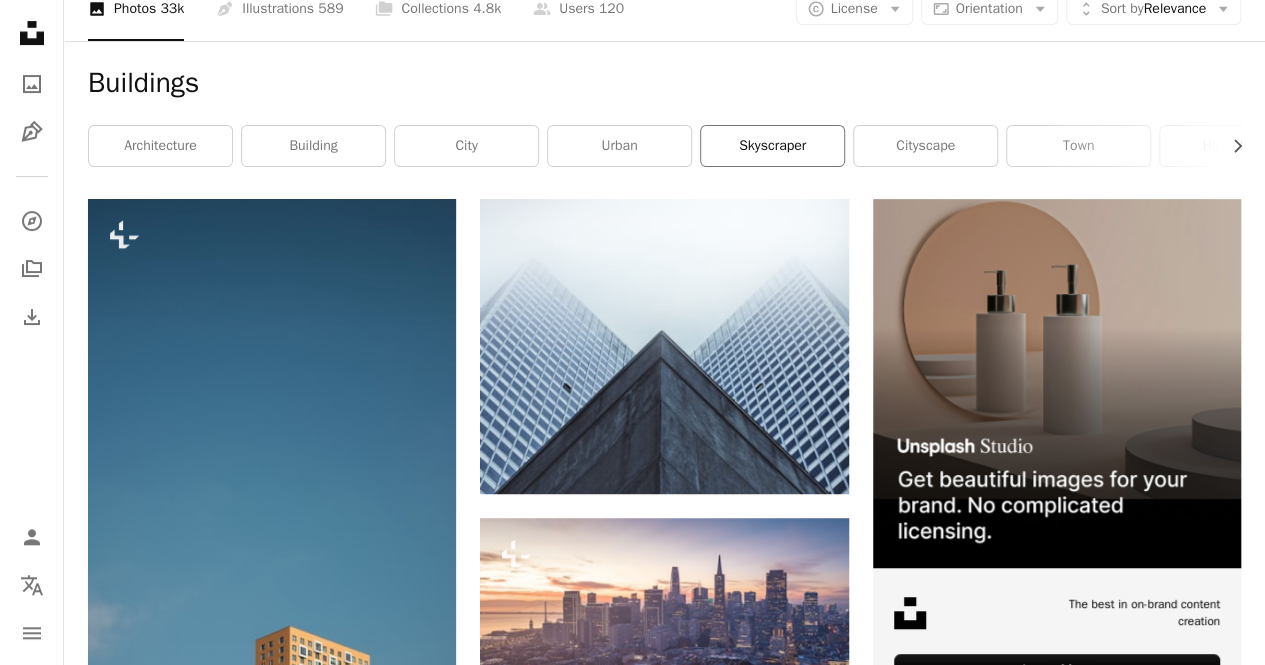 click on "skyscraper" at bounding box center (772, 146) 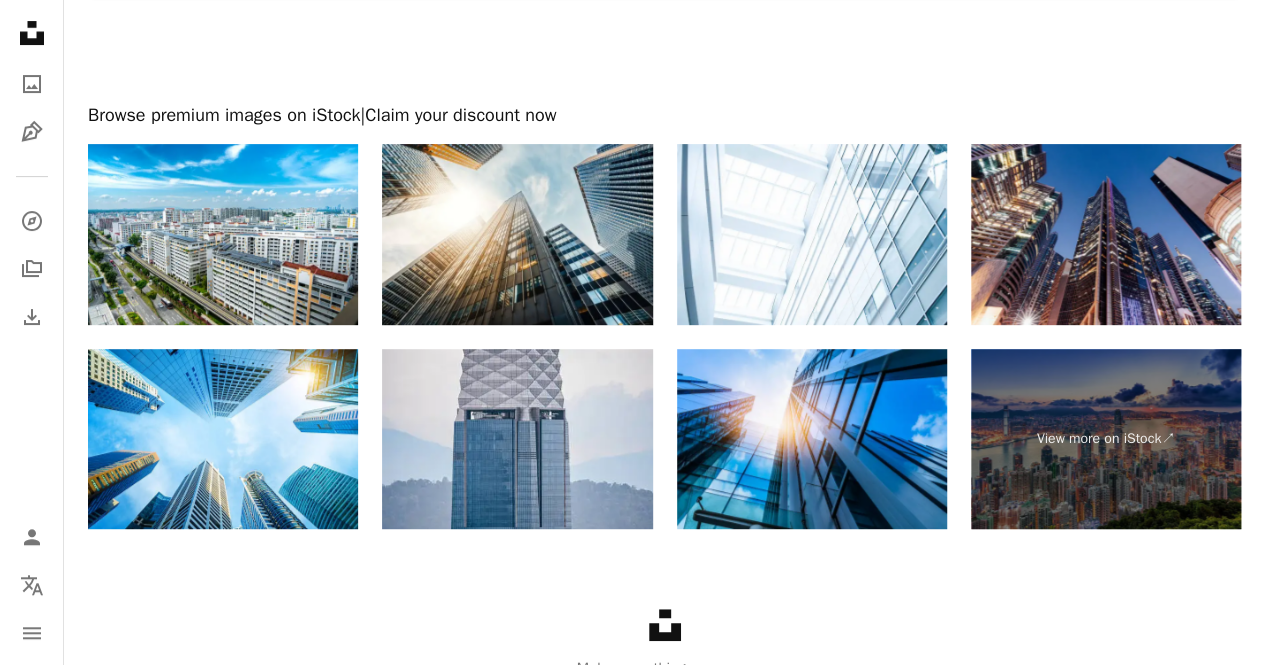 scroll, scrollTop: 4142, scrollLeft: 0, axis: vertical 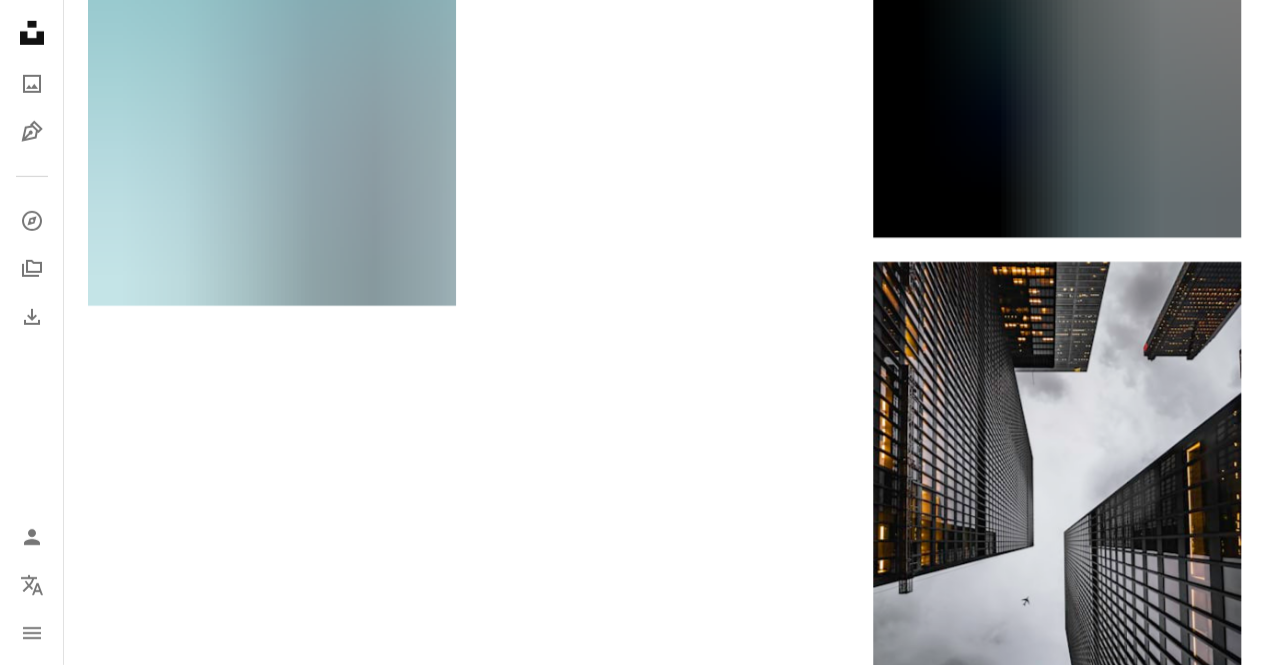 drag, startPoint x: 592, startPoint y: 237, endPoint x: 591, endPoint y: 192, distance: 45.01111 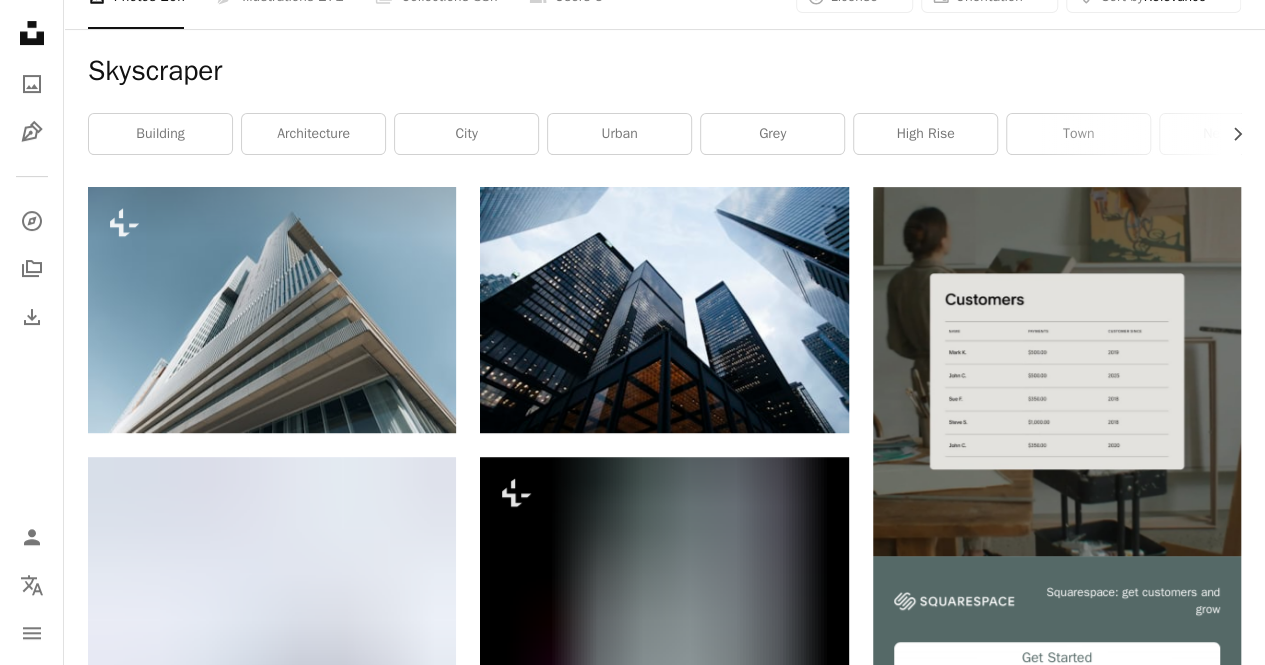 scroll, scrollTop: 142, scrollLeft: 0, axis: vertical 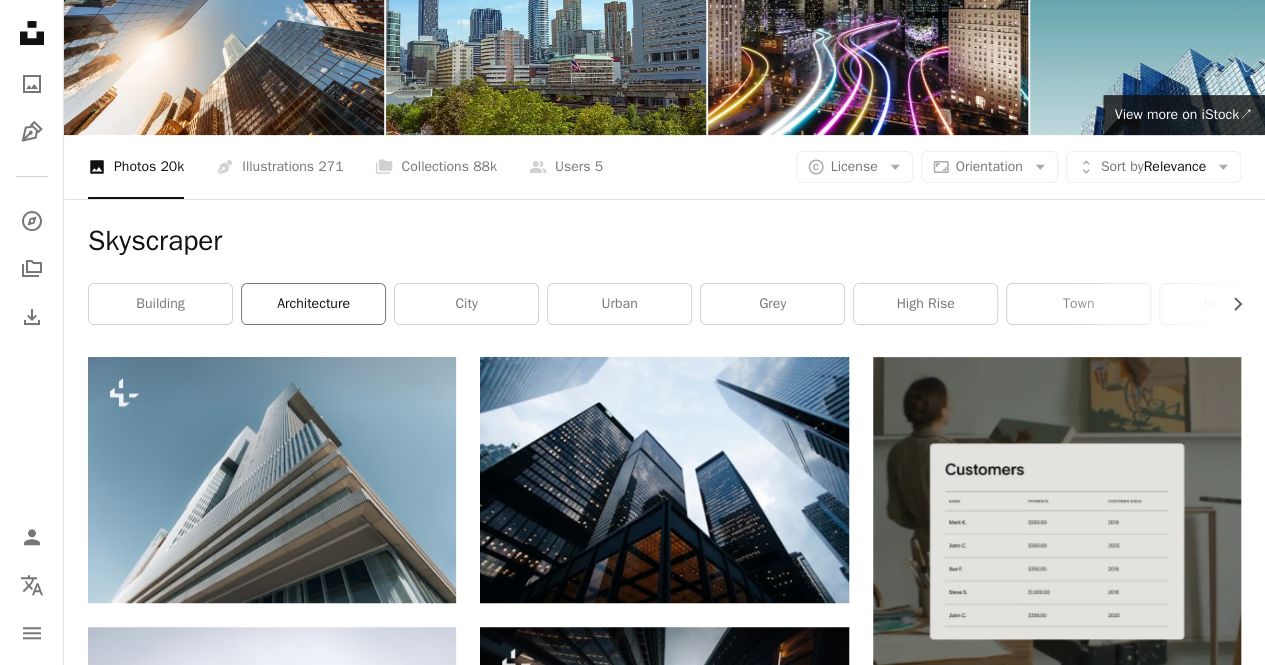 click on "architecture" at bounding box center (313, 304) 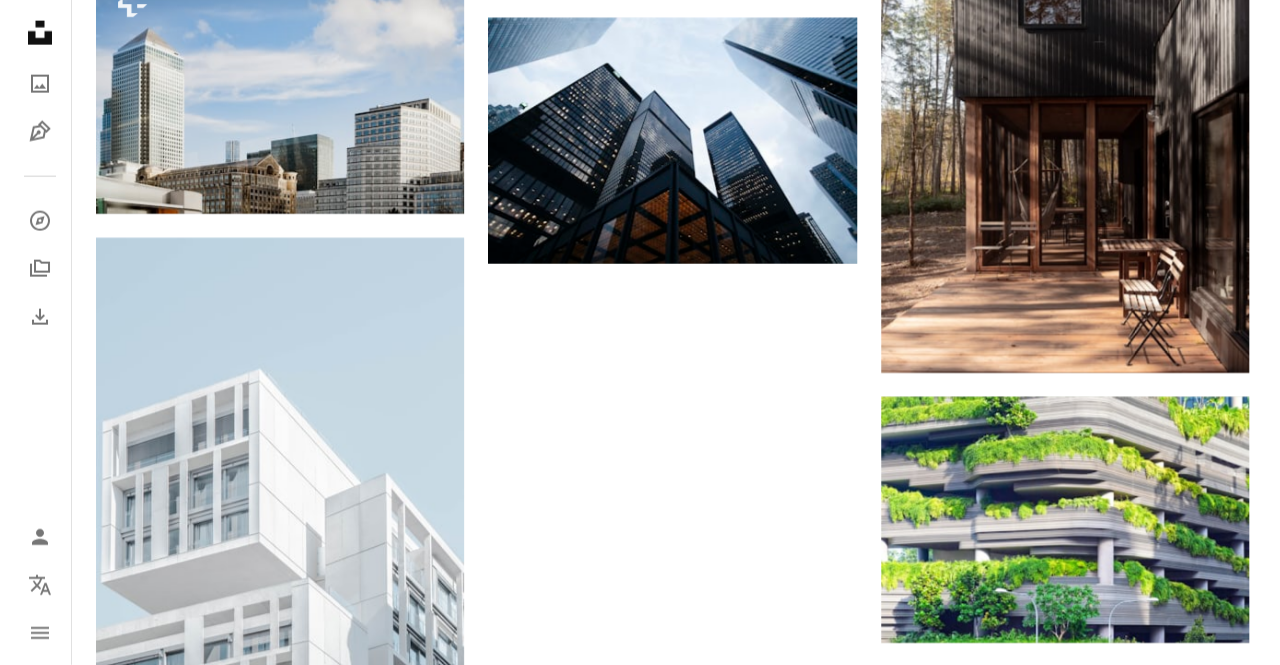 scroll, scrollTop: 2158, scrollLeft: 0, axis: vertical 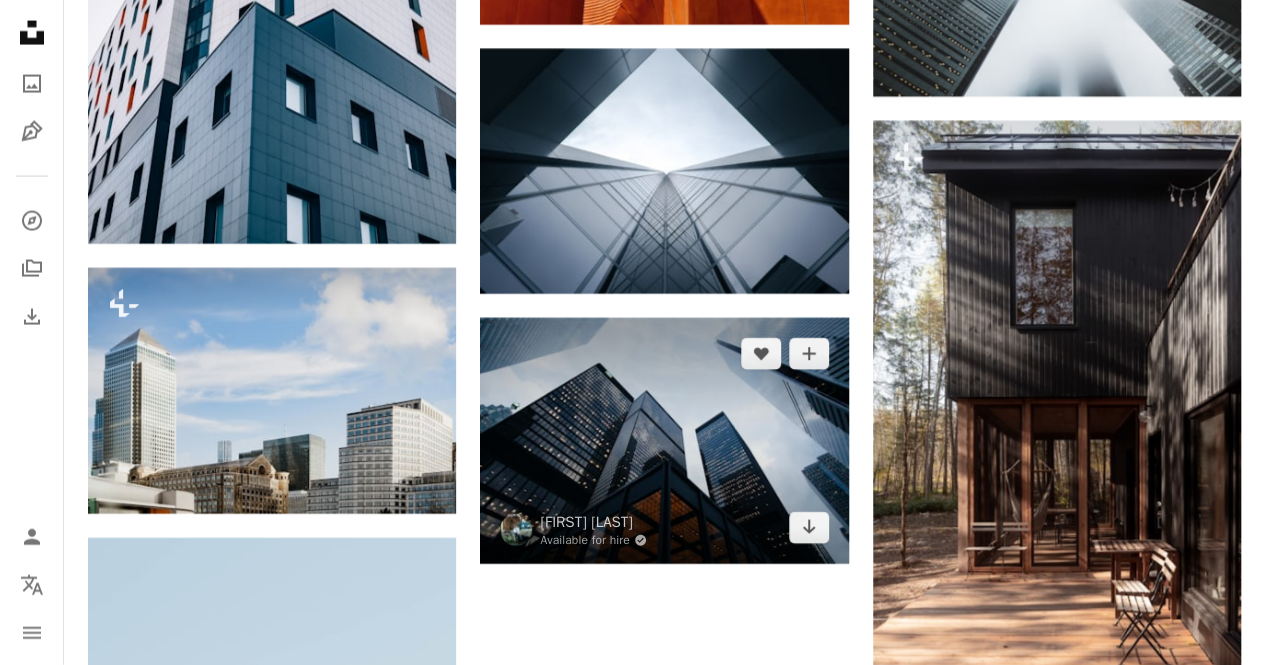 click at bounding box center [664, 441] 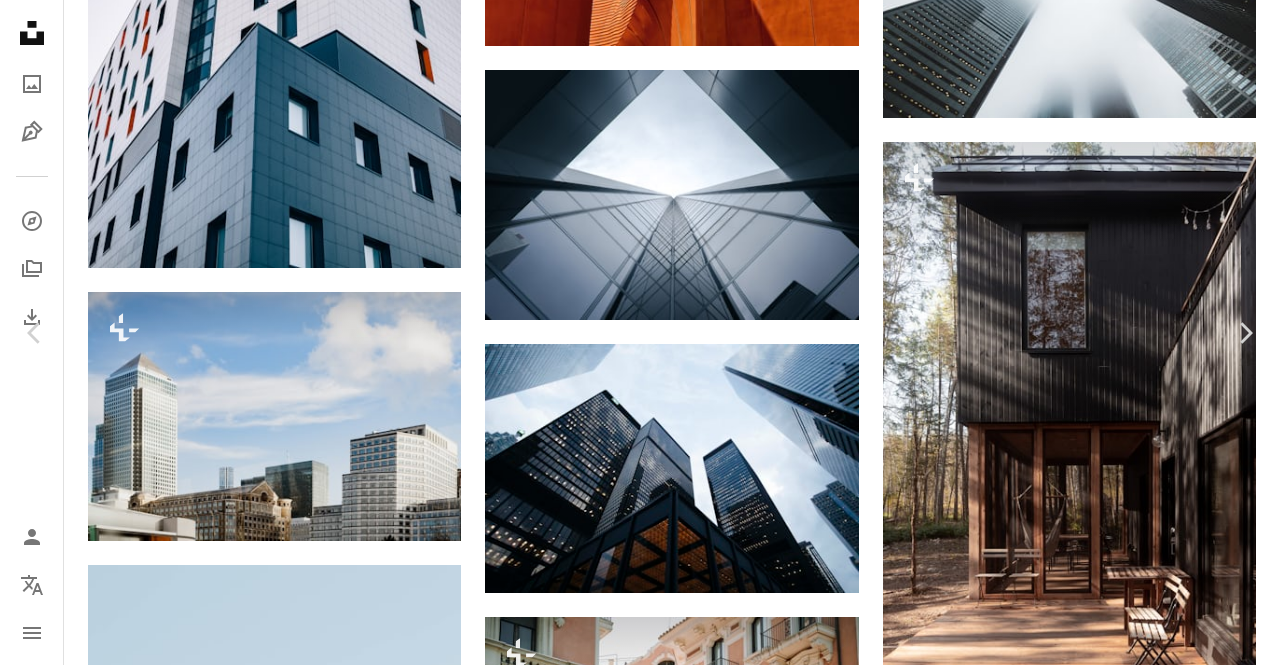 scroll, scrollTop: 9976, scrollLeft: 0, axis: vertical 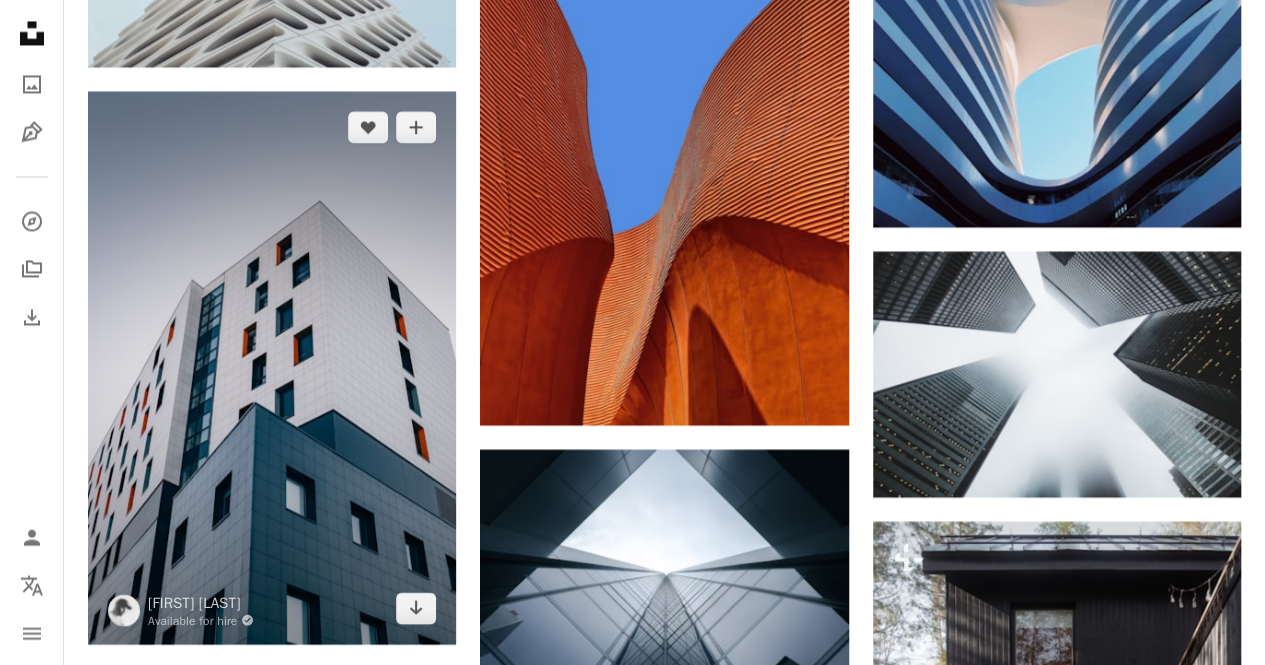 click at bounding box center [272, 367] 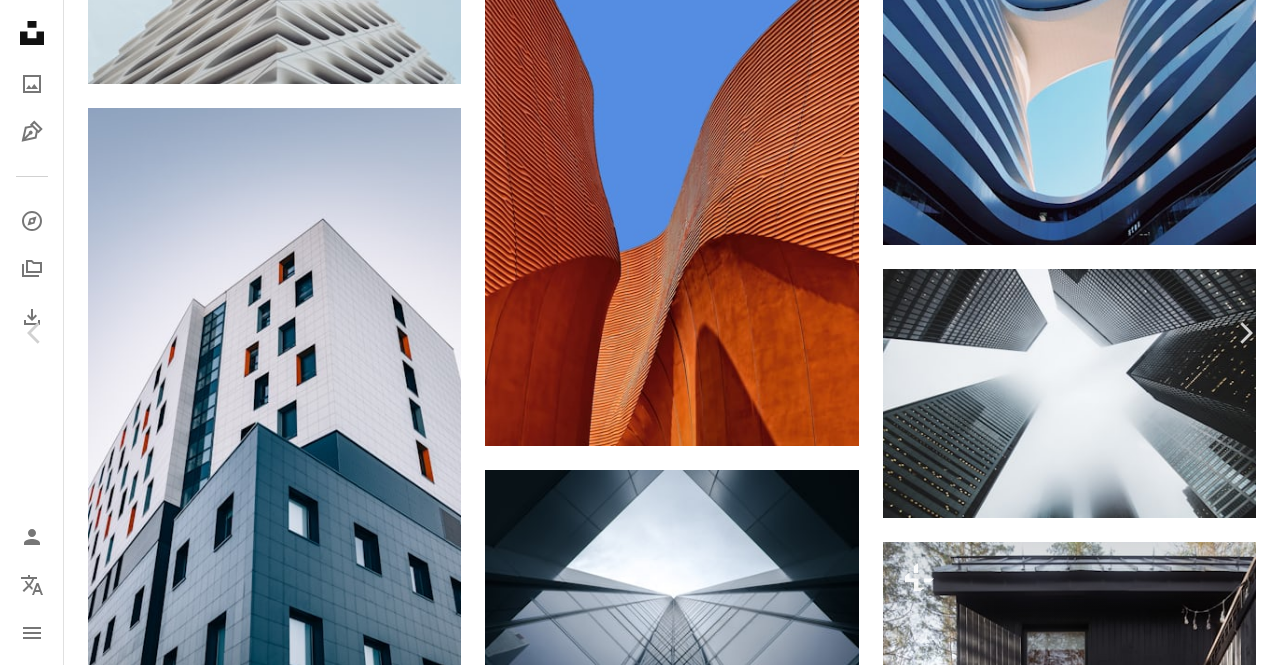 scroll, scrollTop: 3900, scrollLeft: 0, axis: vertical 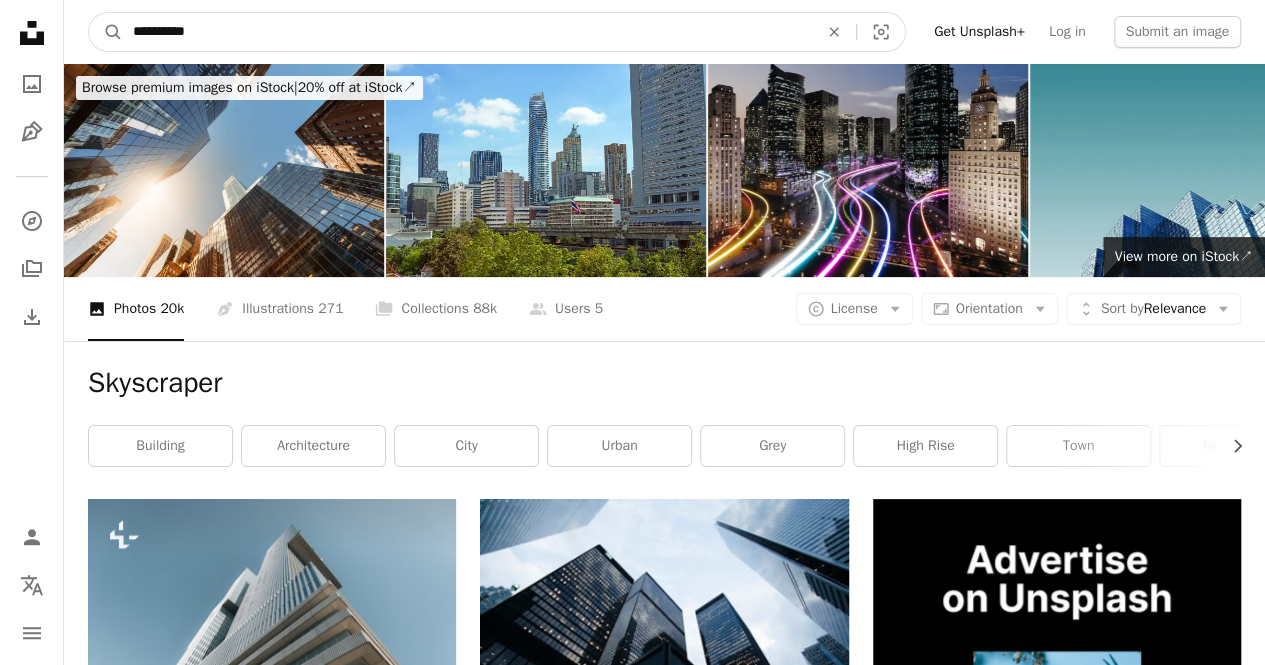 click on "**********" at bounding box center [467, 32] 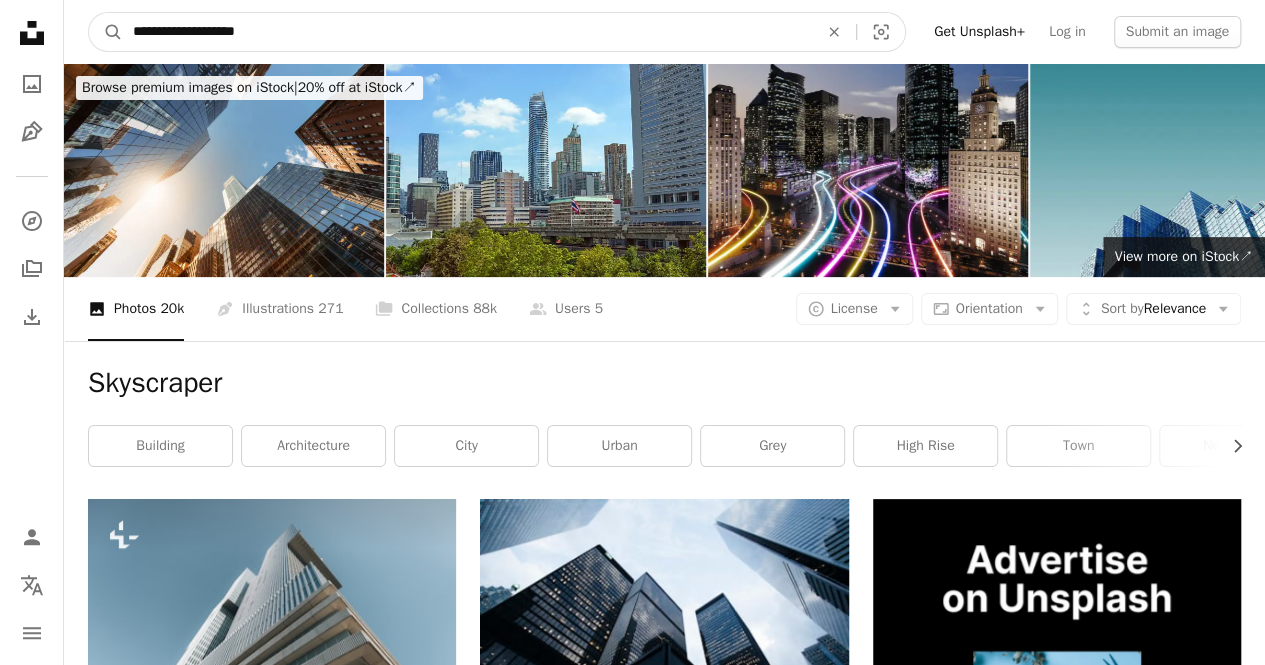 type on "**********" 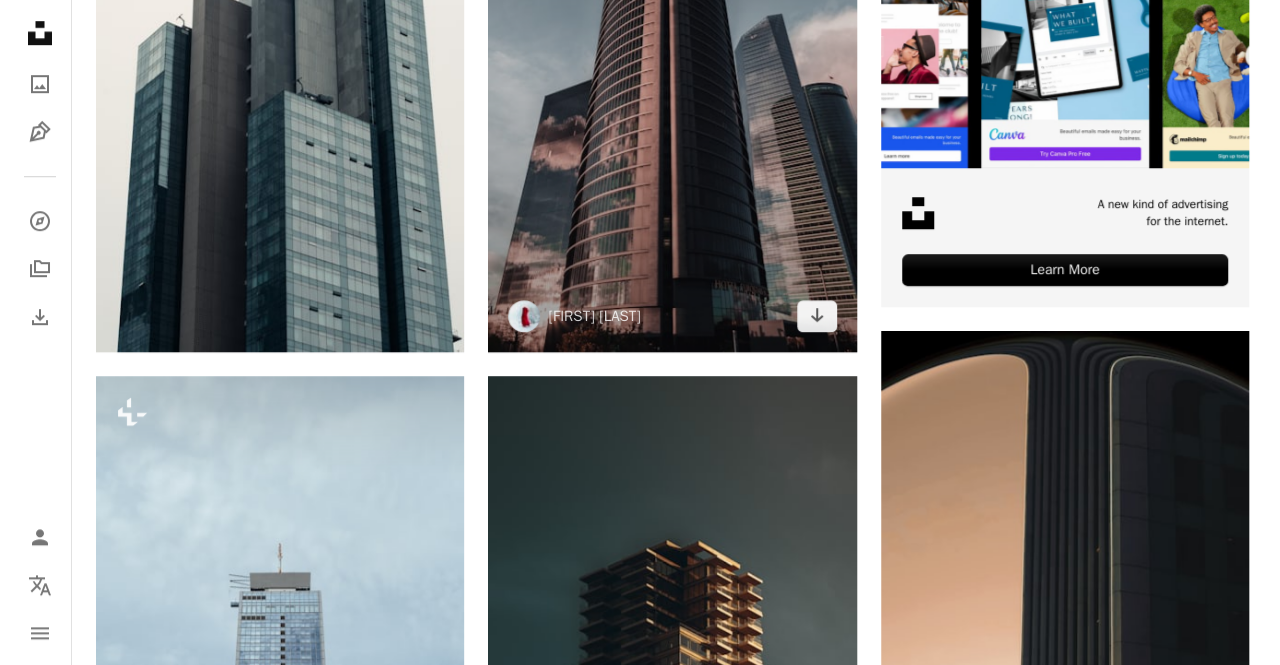 scroll, scrollTop: 300, scrollLeft: 0, axis: vertical 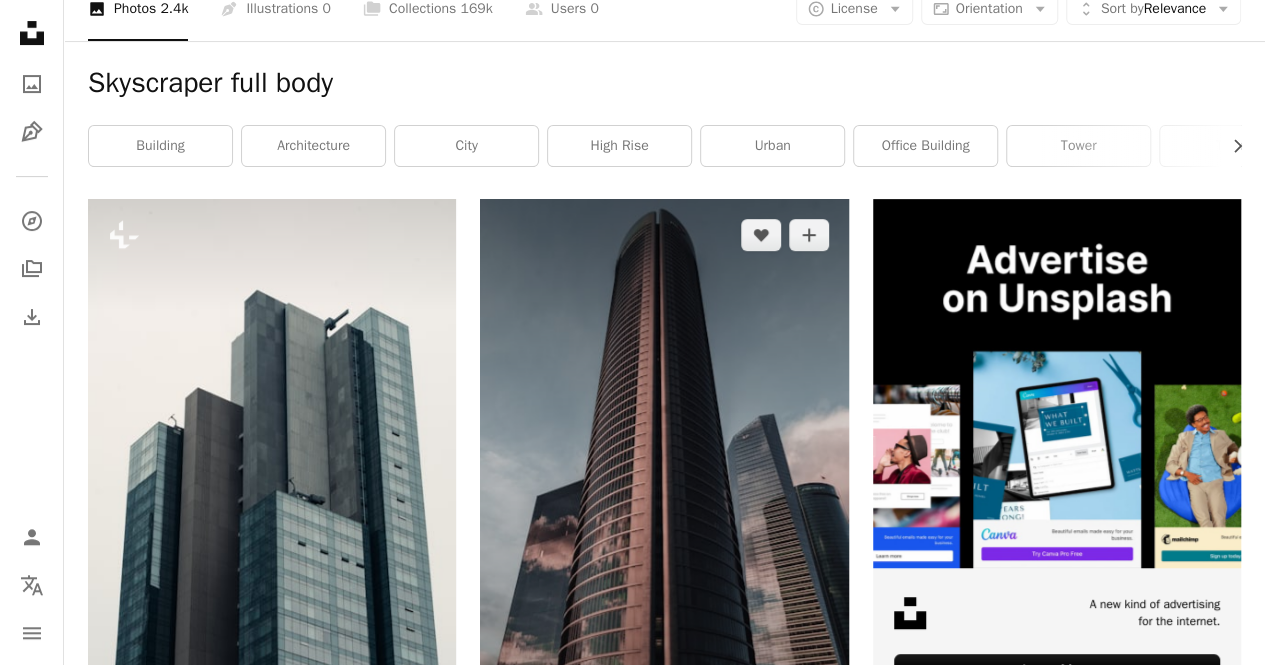 click at bounding box center [664, 475] 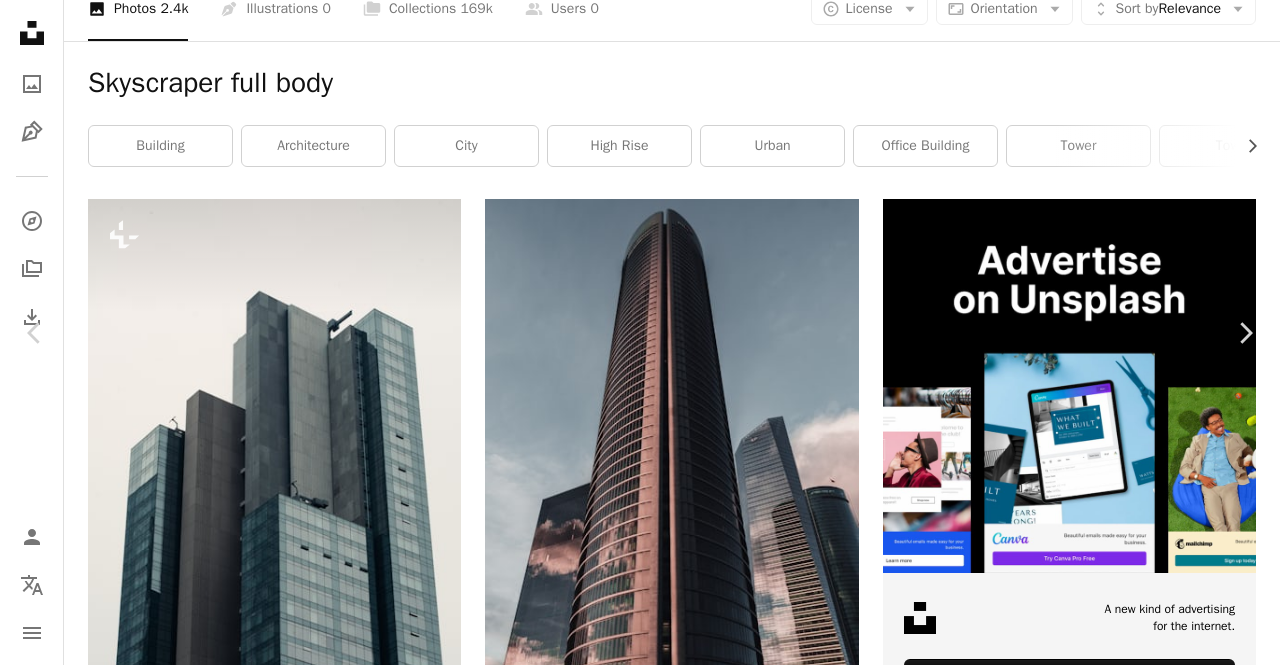 scroll, scrollTop: 7688, scrollLeft: 0, axis: vertical 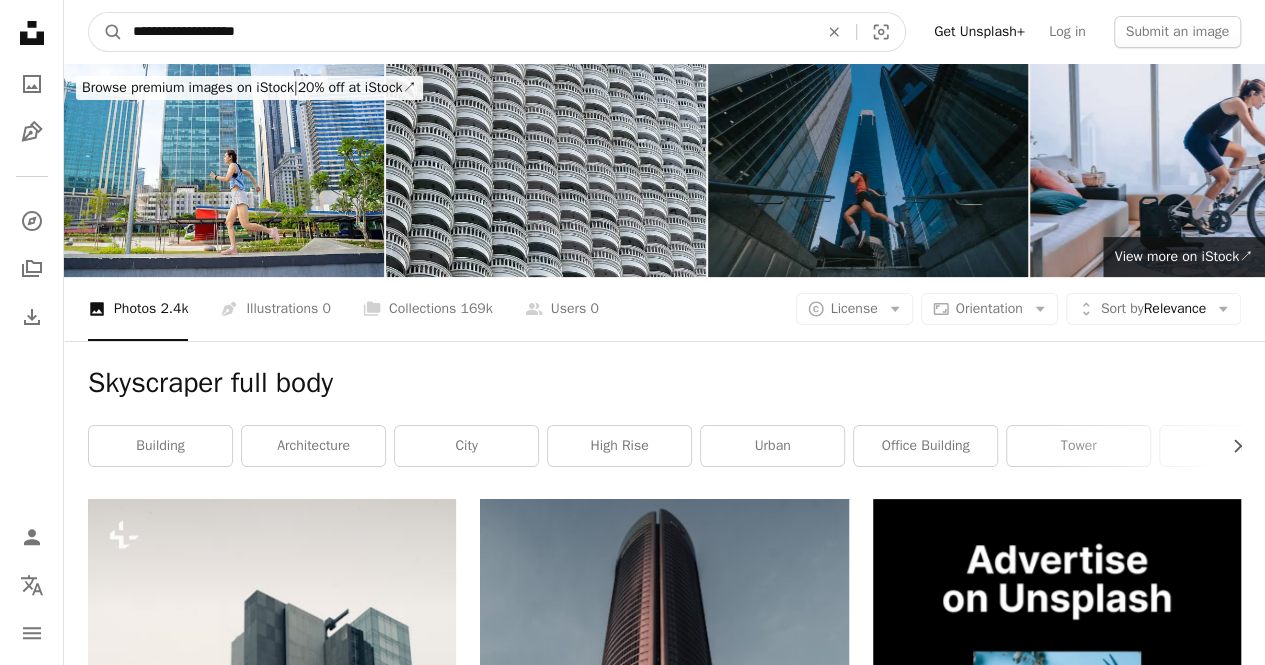 click on "**********" at bounding box center [467, 32] 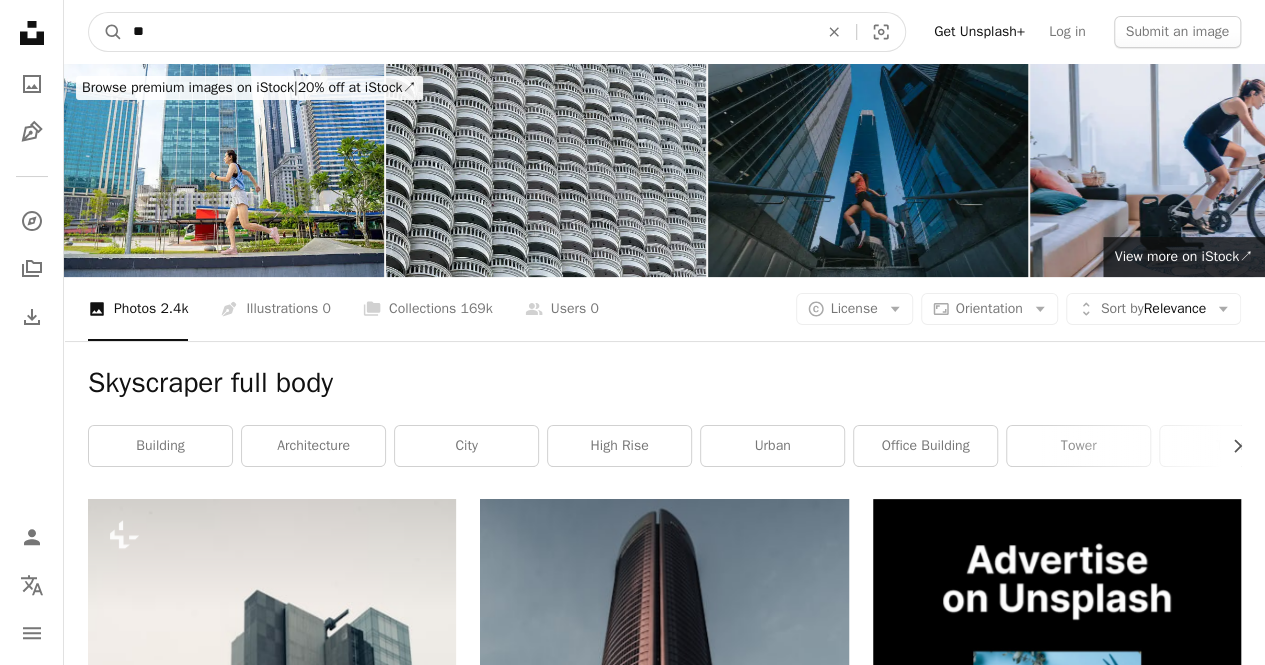 type on "*" 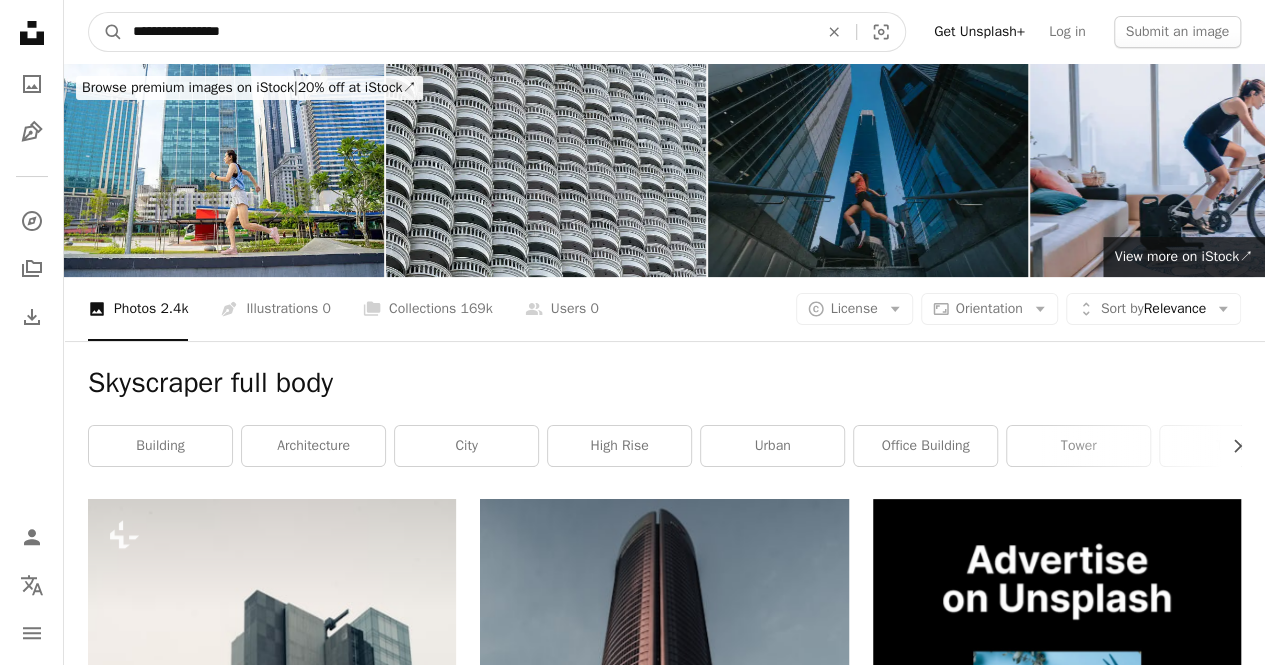 type on "**********" 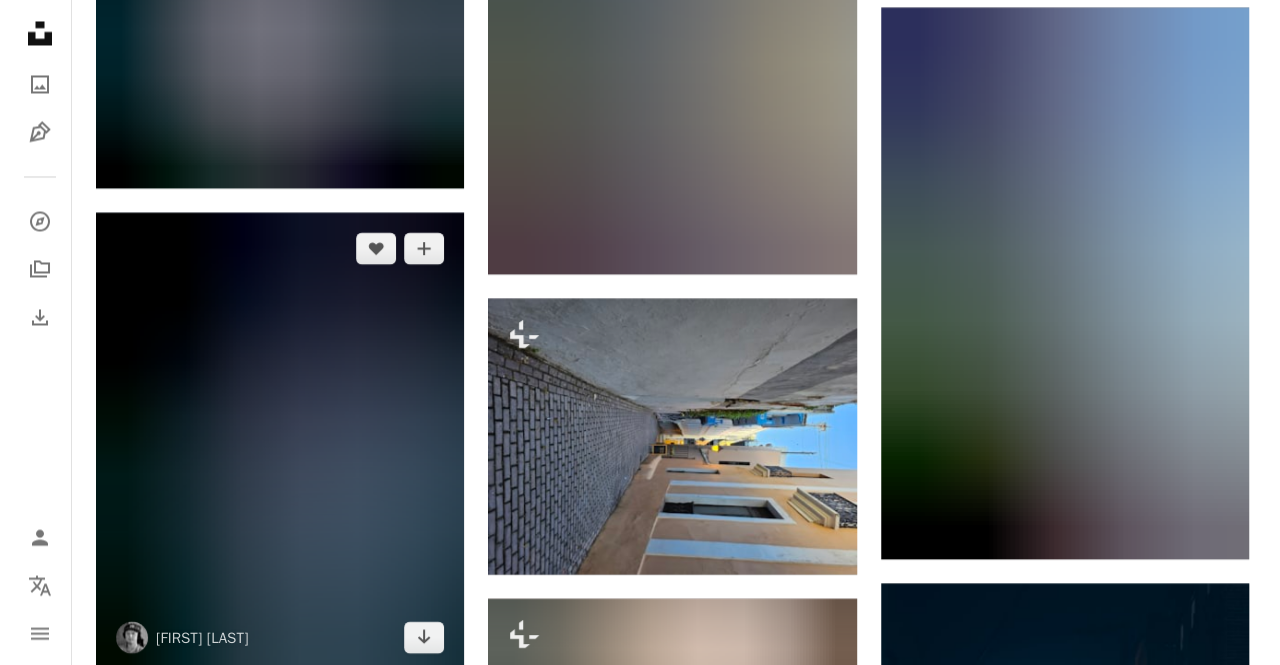 scroll, scrollTop: 2000, scrollLeft: 0, axis: vertical 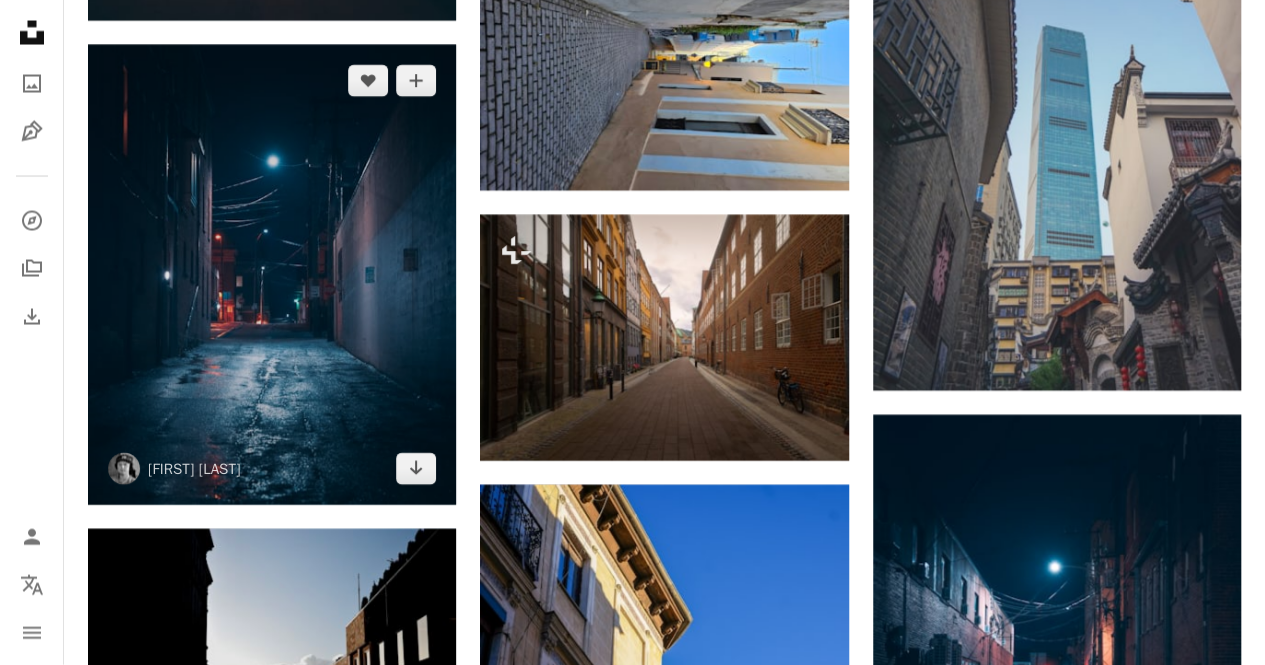 click at bounding box center [272, 275] 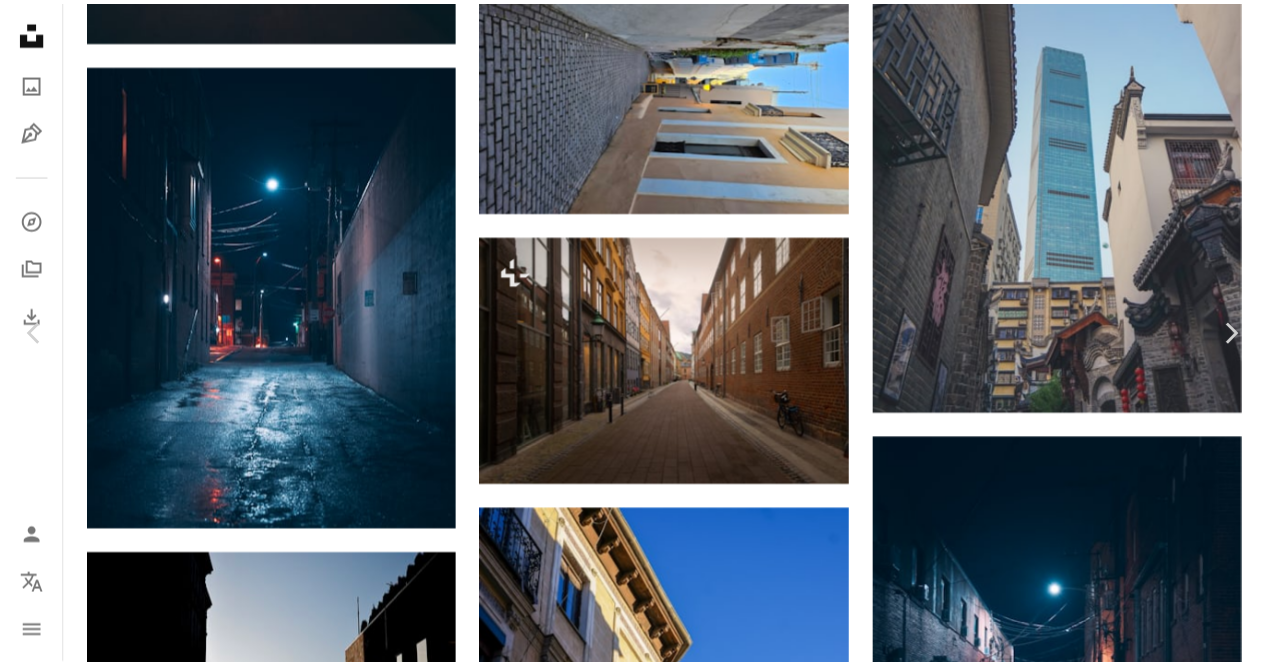 scroll, scrollTop: 2600, scrollLeft: 0, axis: vertical 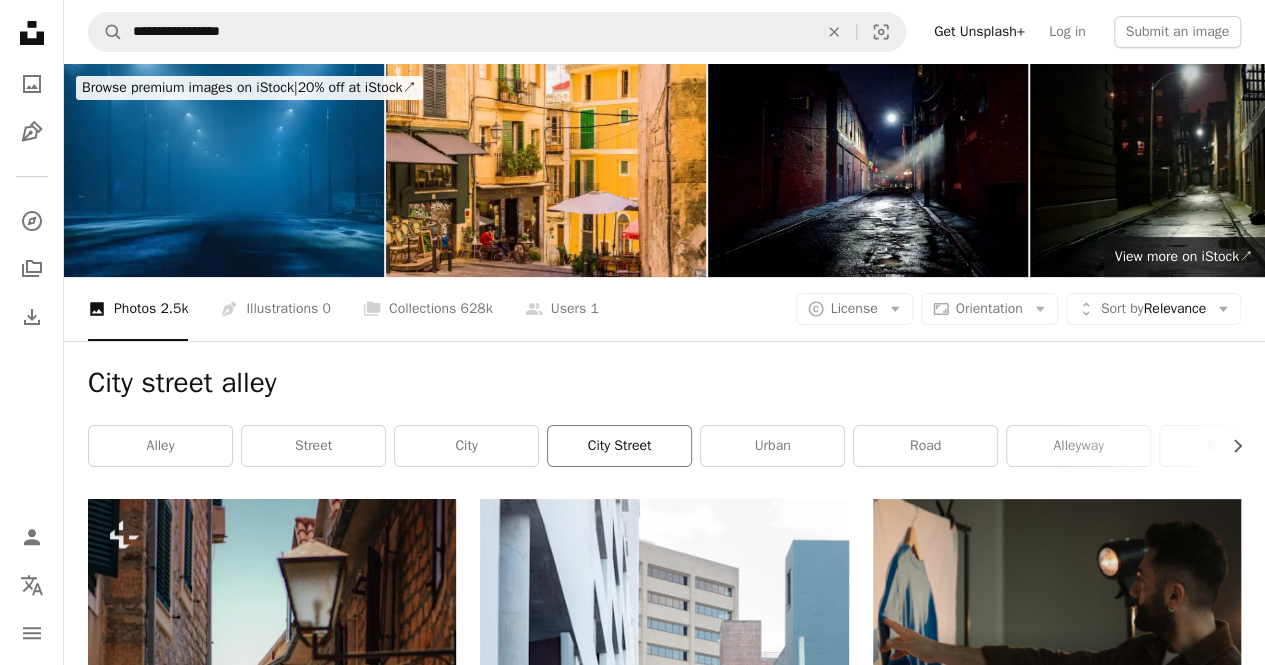 click on "city street" at bounding box center (619, 446) 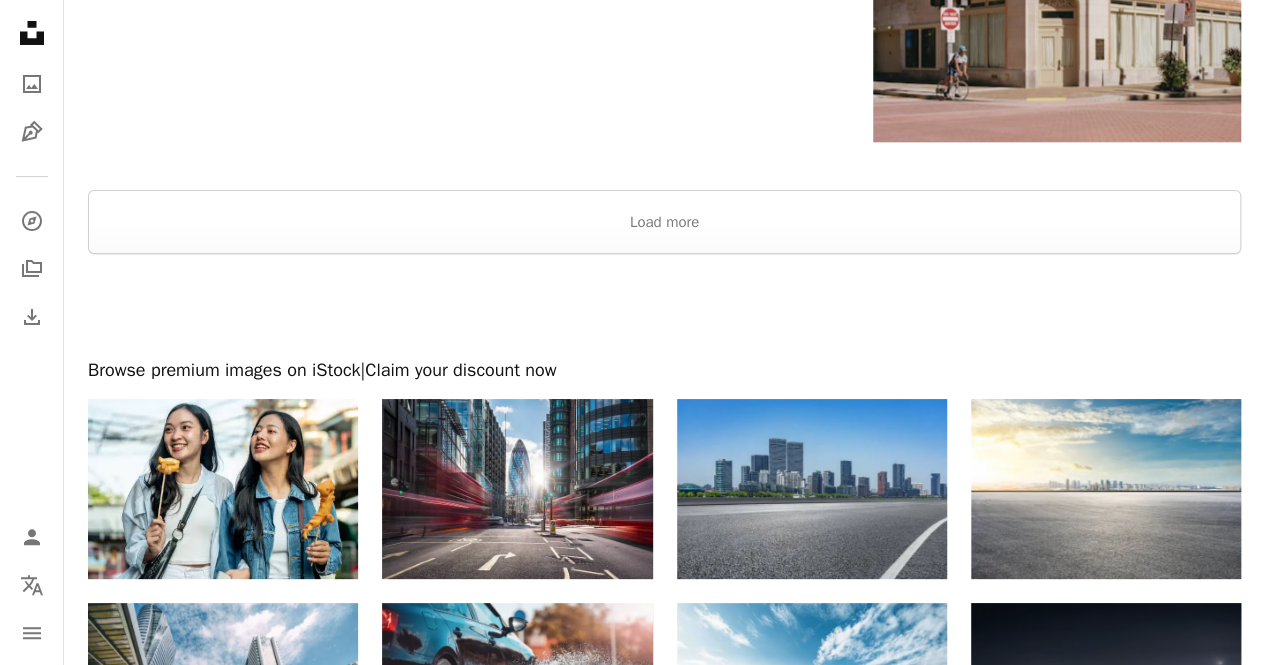 scroll, scrollTop: 3900, scrollLeft: 0, axis: vertical 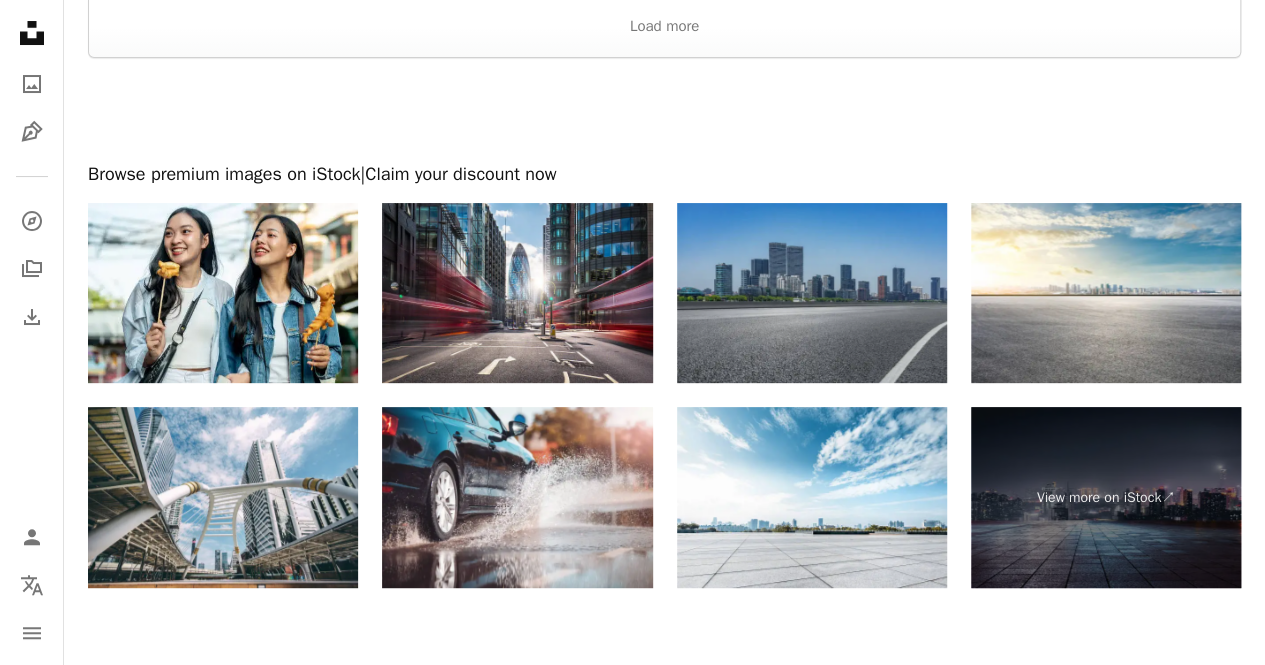 click at bounding box center [812, 293] 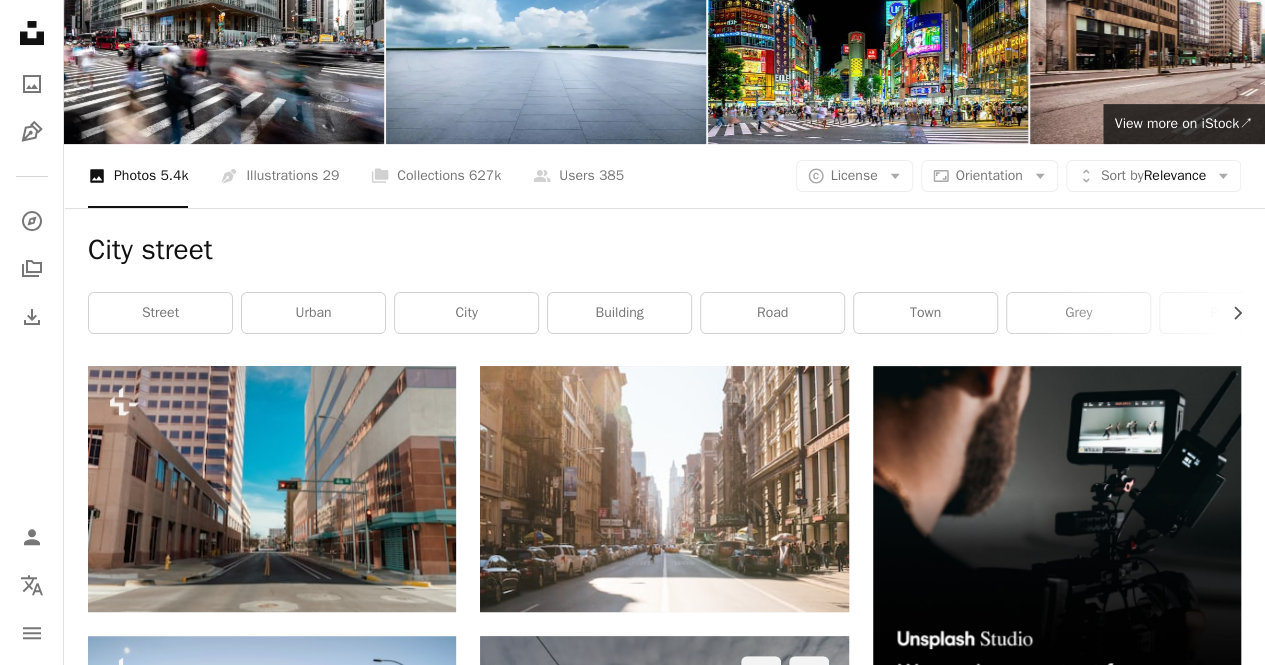 scroll, scrollTop: 0, scrollLeft: 0, axis: both 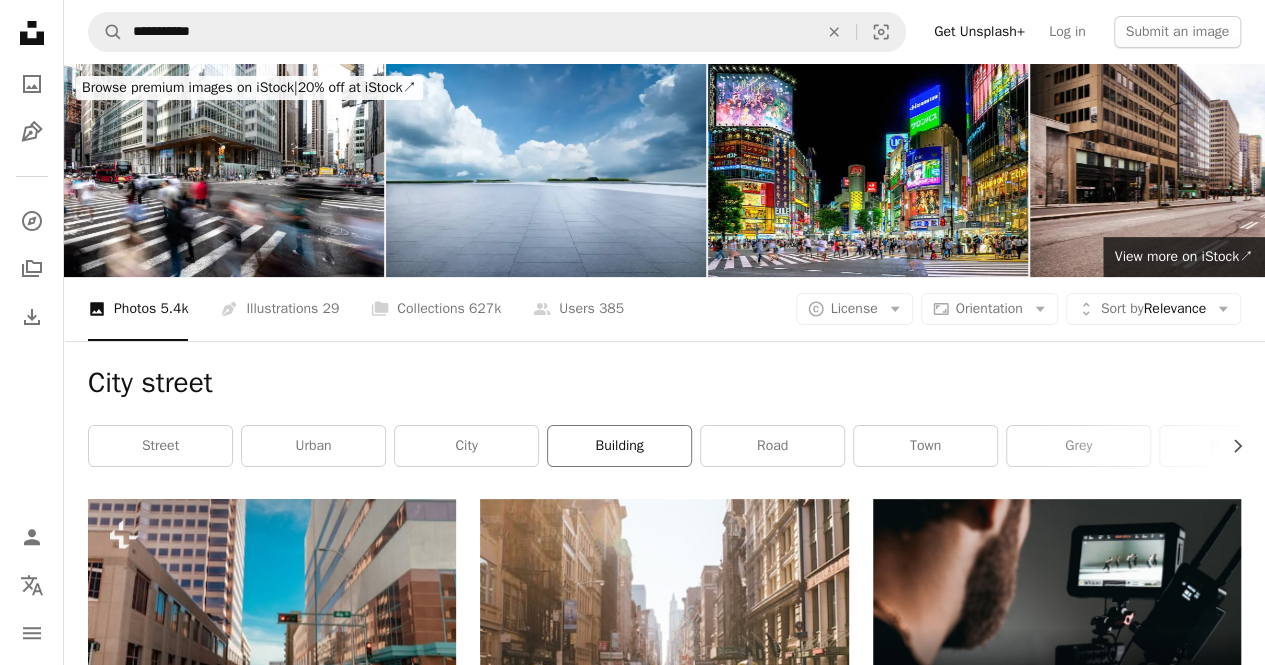 click on "building" at bounding box center (619, 446) 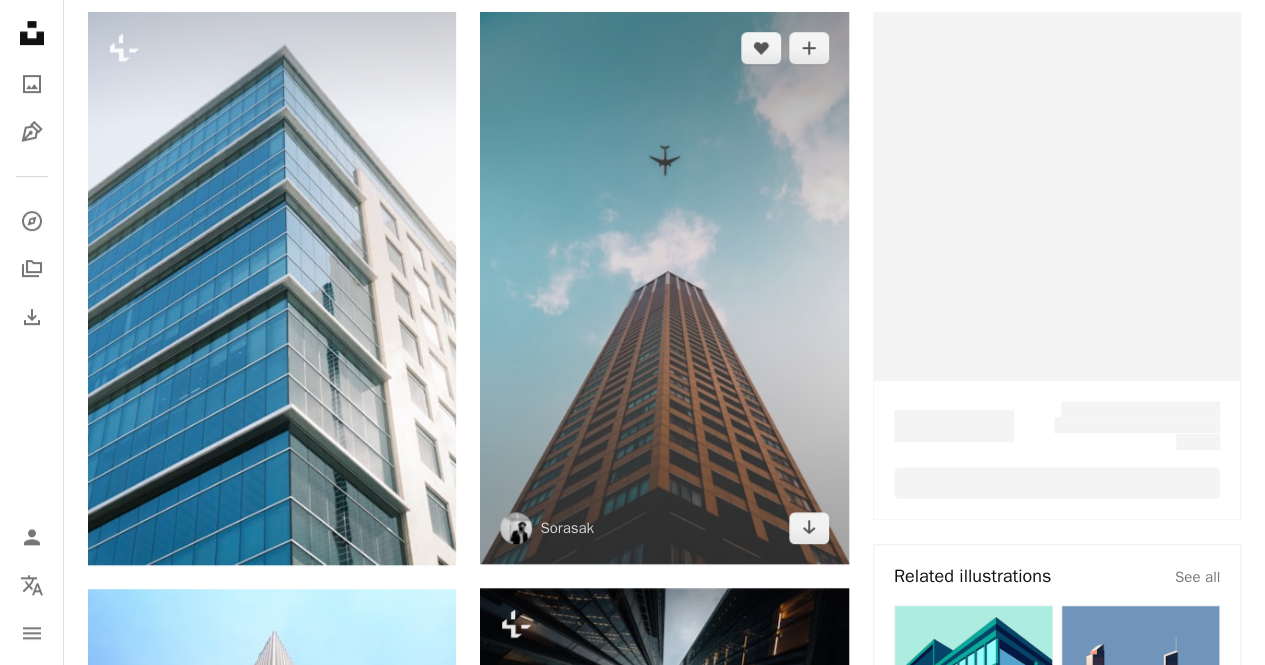 scroll, scrollTop: 500, scrollLeft: 0, axis: vertical 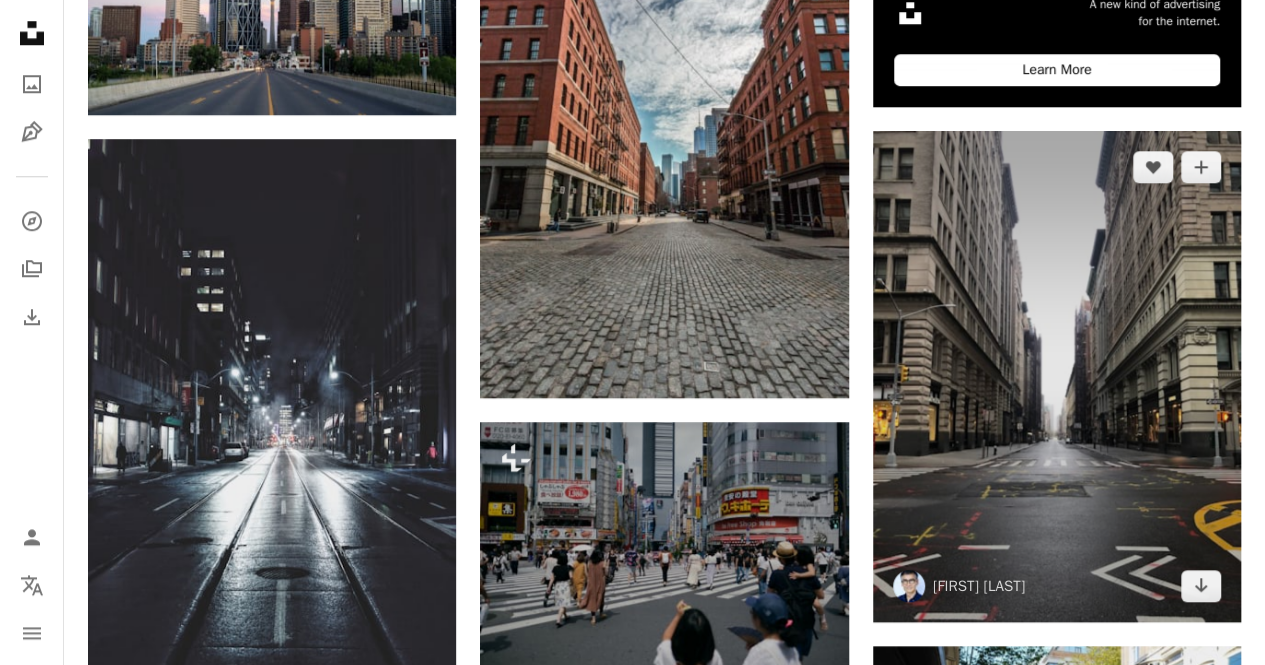 click at bounding box center (1057, 376) 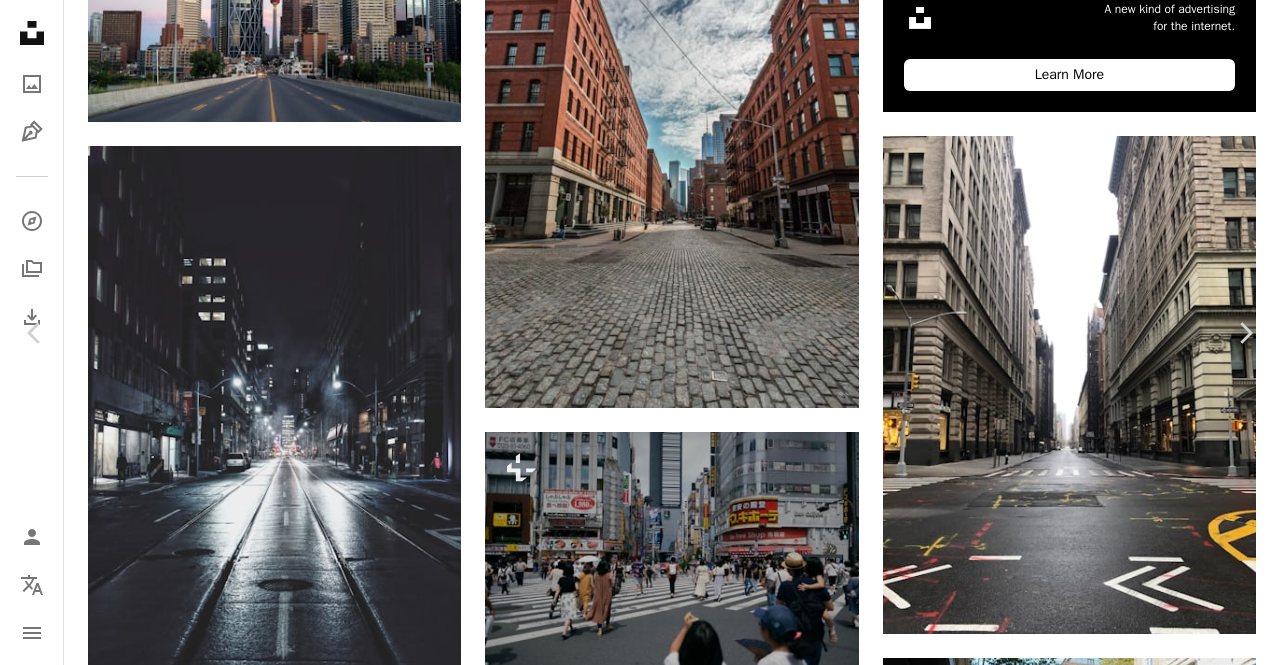 scroll, scrollTop: 400, scrollLeft: 0, axis: vertical 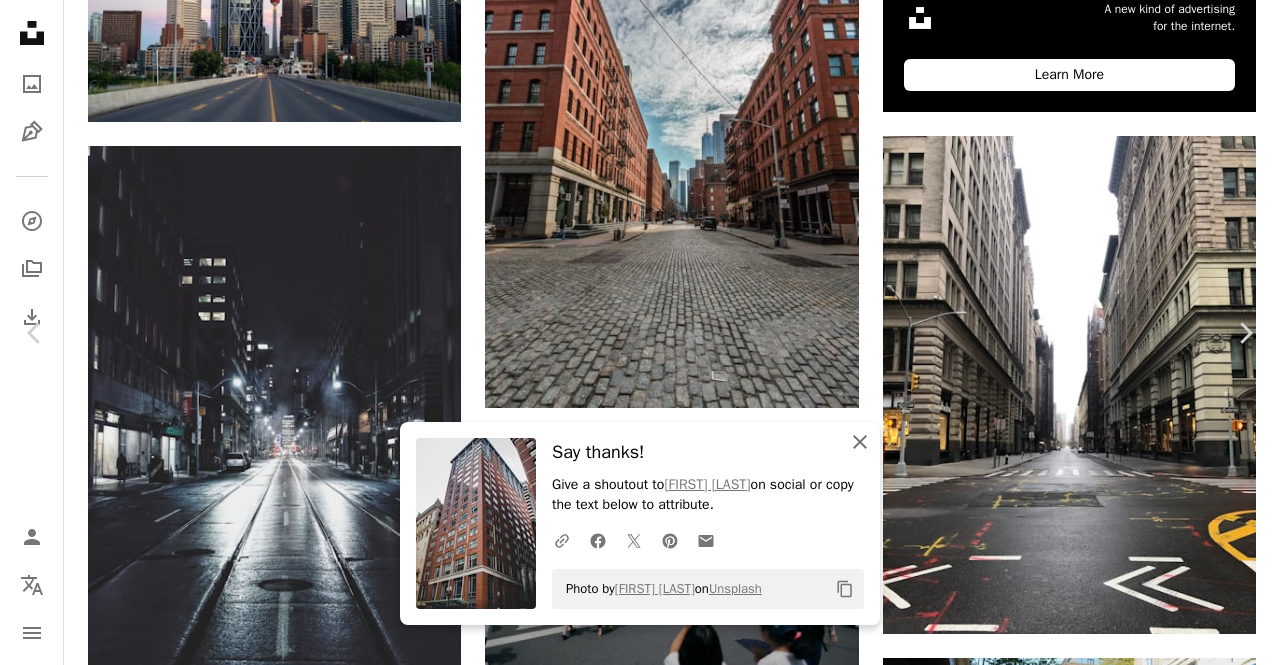 click on "An X shape" 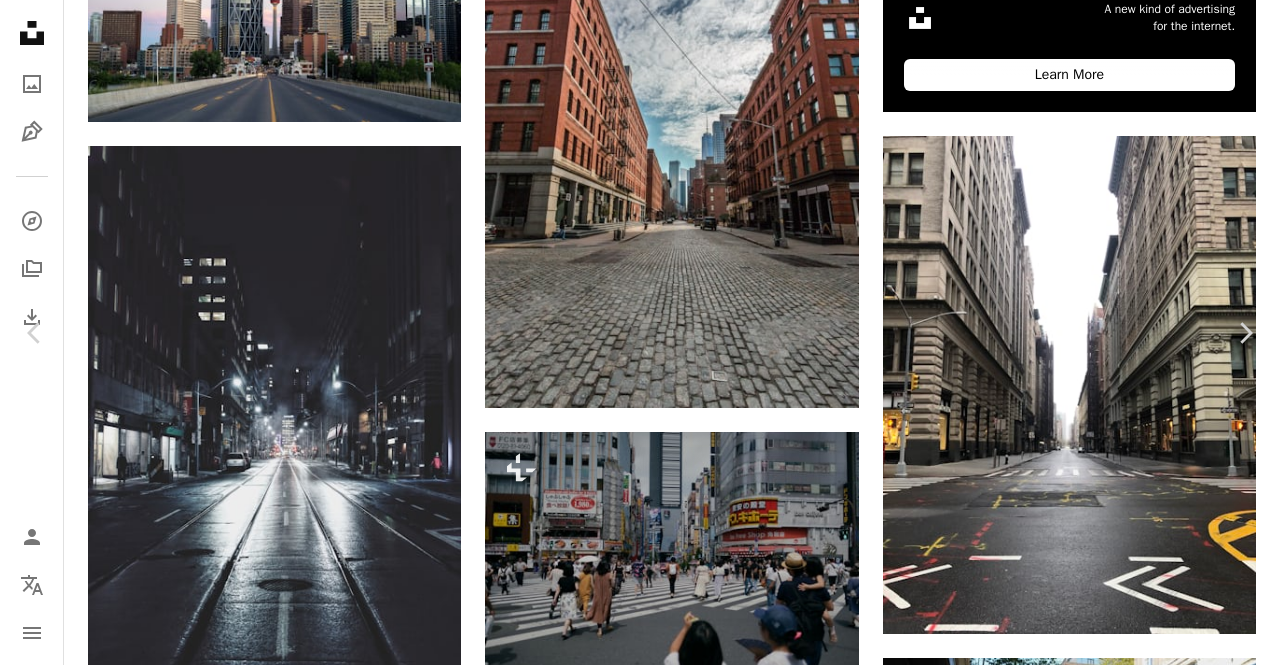 click on "An X shape" at bounding box center [20, 20] 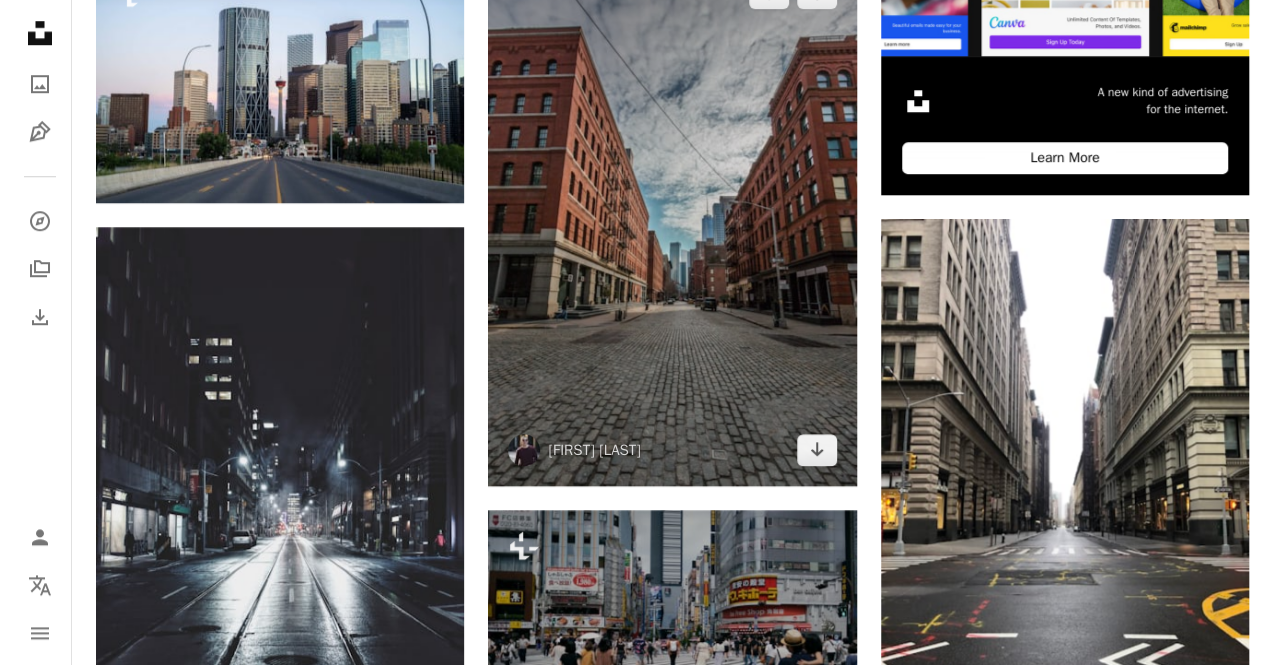scroll, scrollTop: 700, scrollLeft: 0, axis: vertical 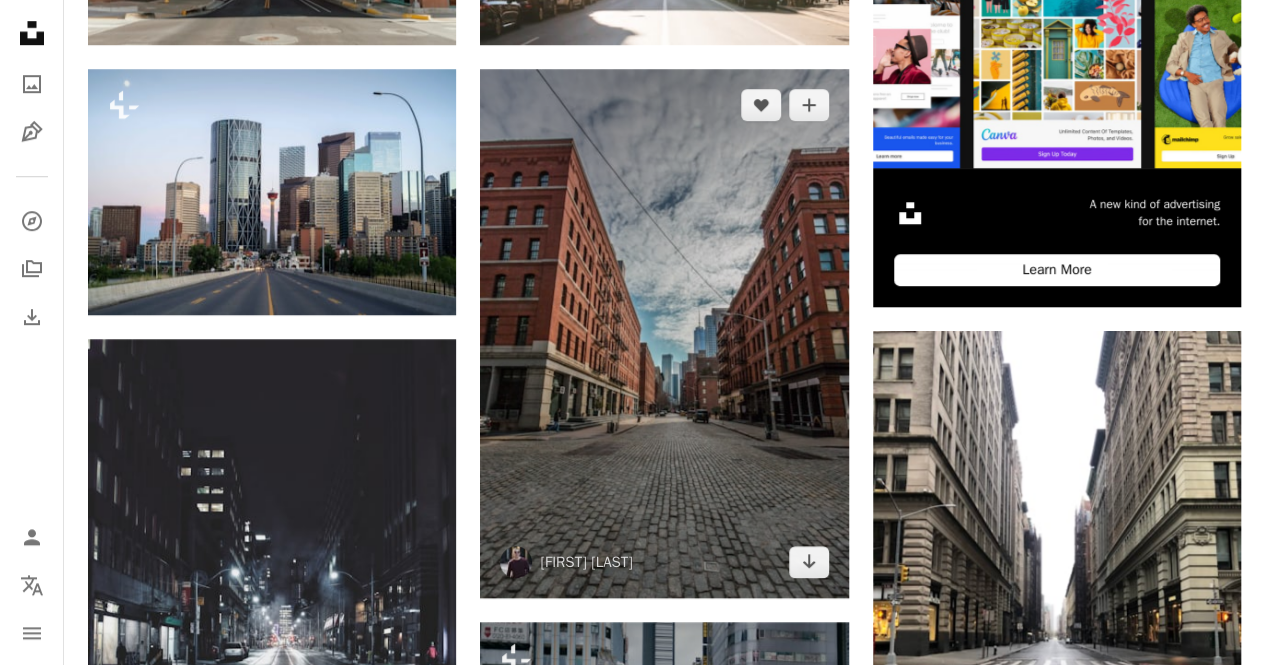 click at bounding box center (664, 333) 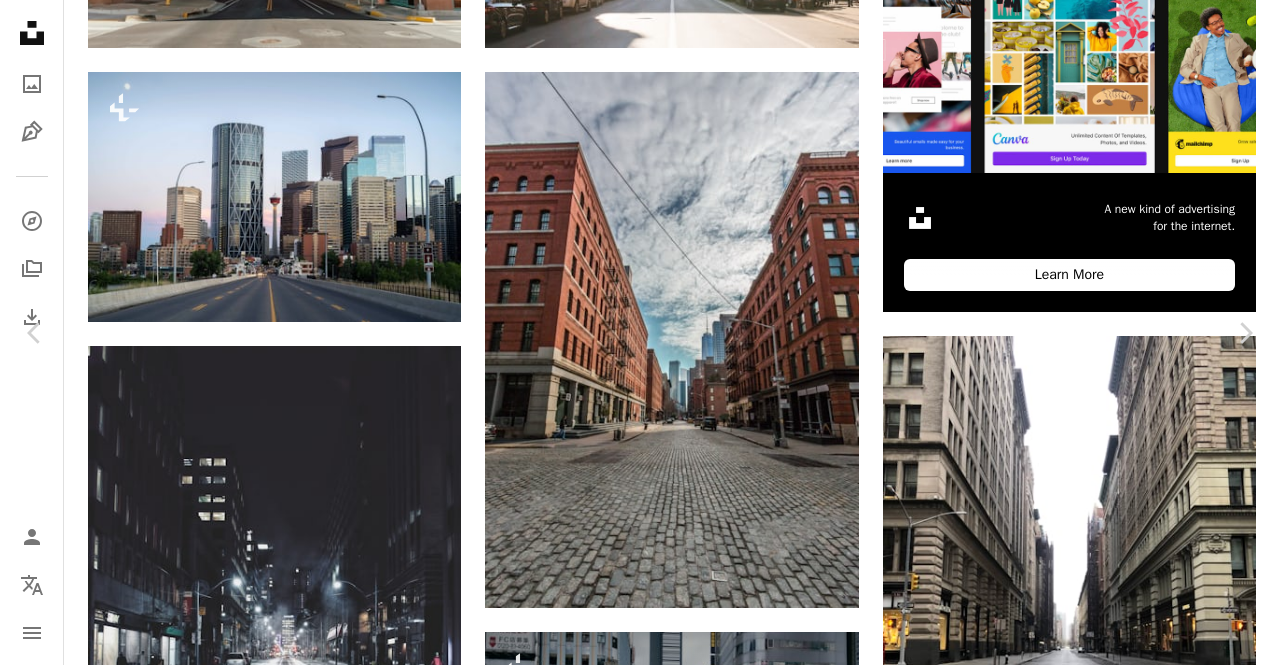 scroll, scrollTop: 9400, scrollLeft: 0, axis: vertical 